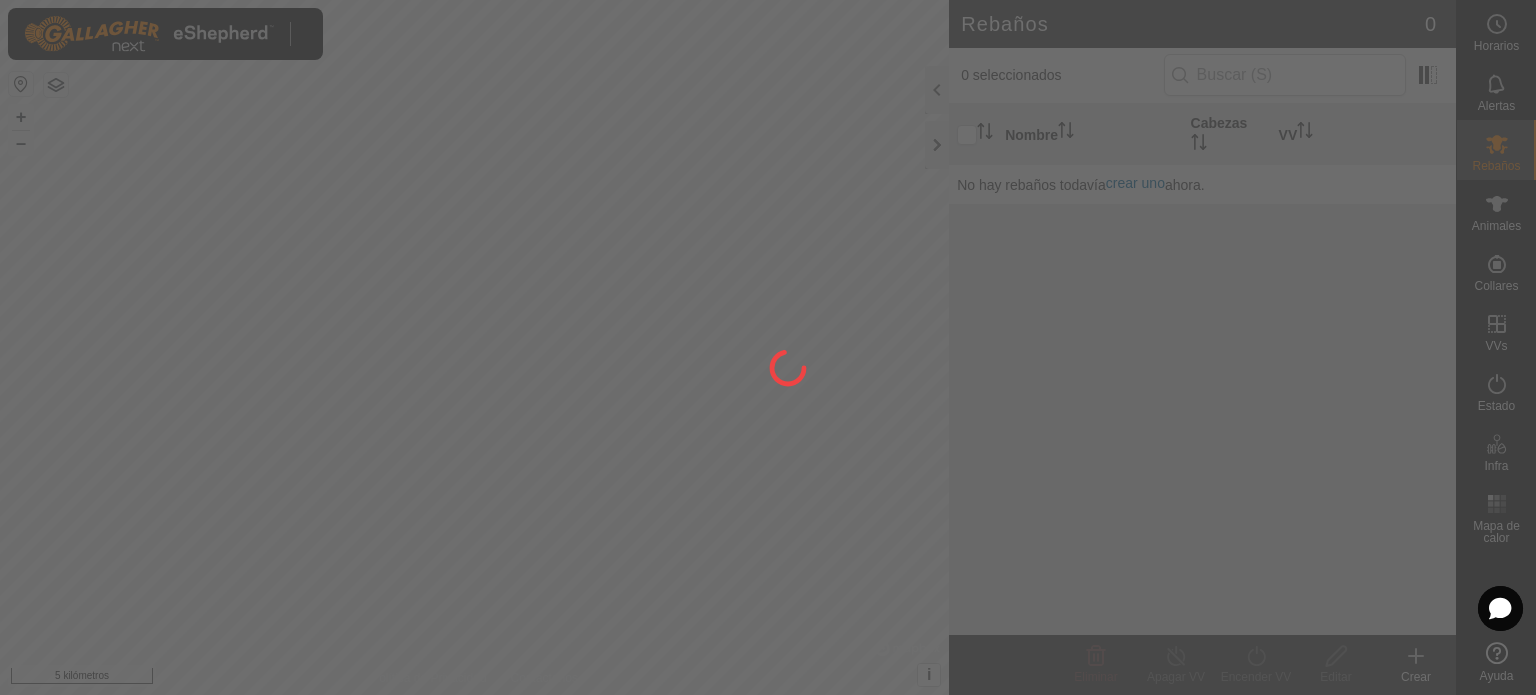 scroll, scrollTop: 0, scrollLeft: 0, axis: both 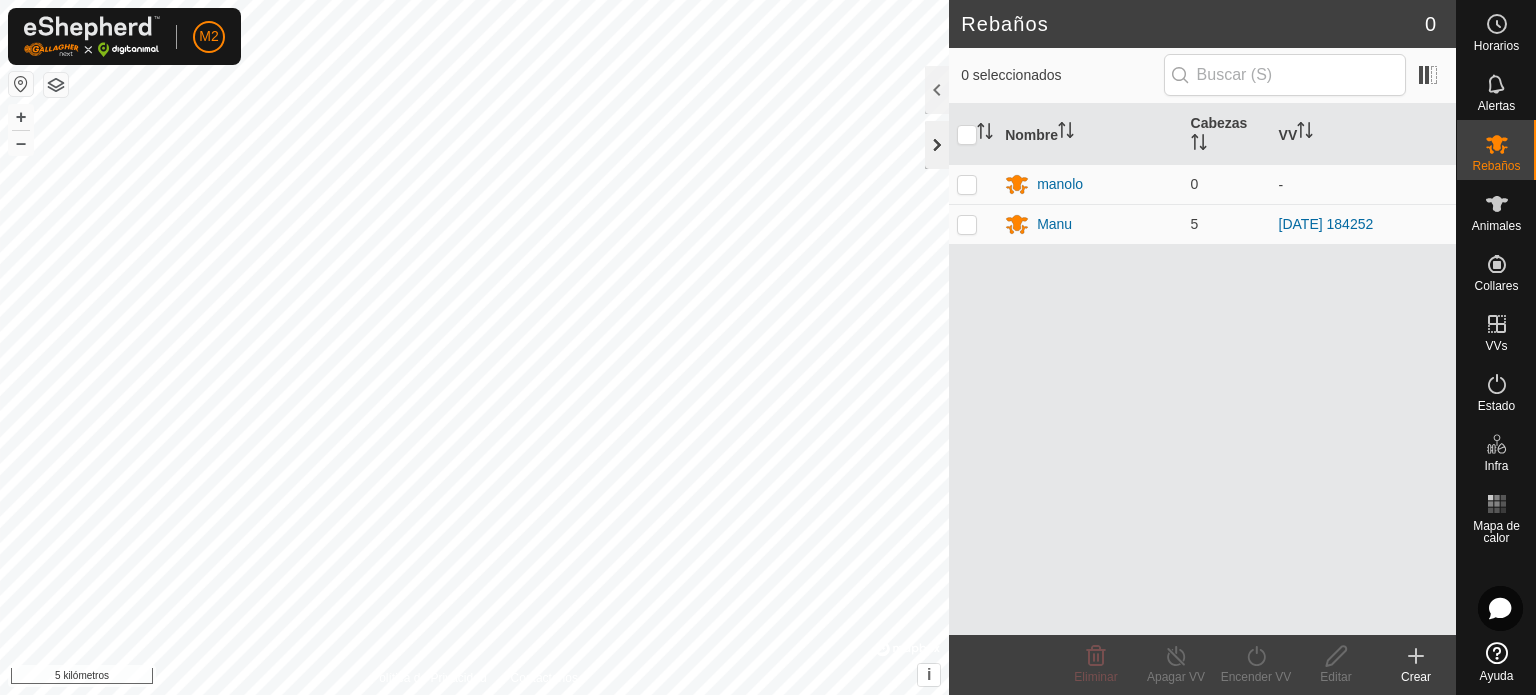click 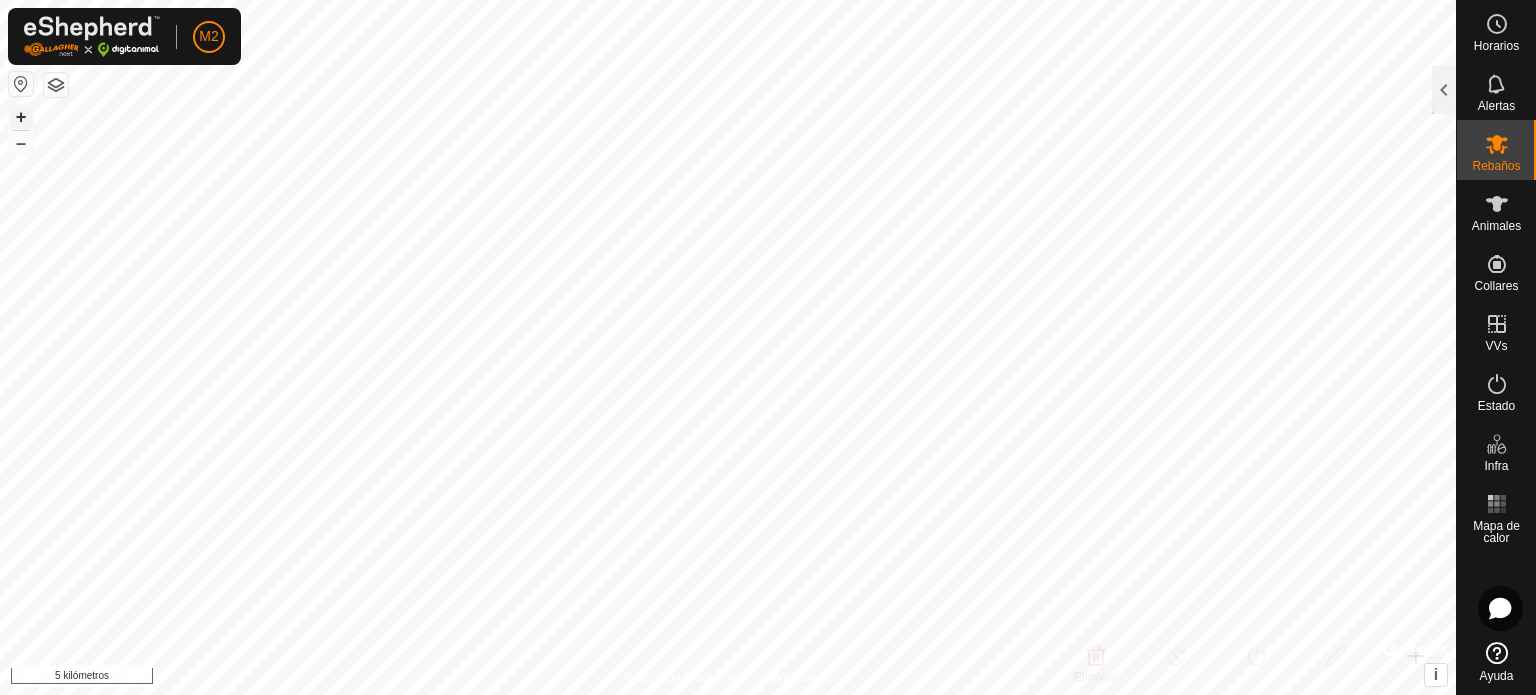 click on "+" at bounding box center [21, 116] 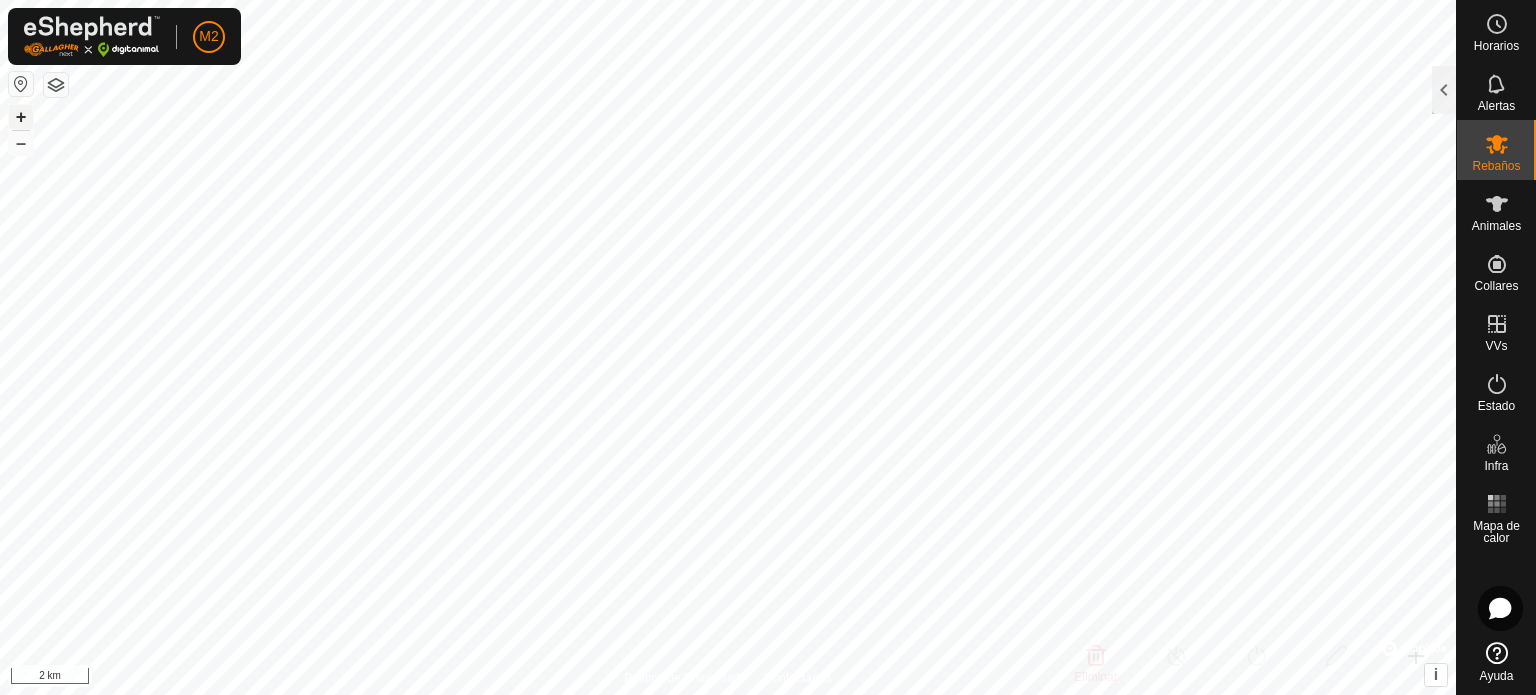 click on "+" at bounding box center [21, 116] 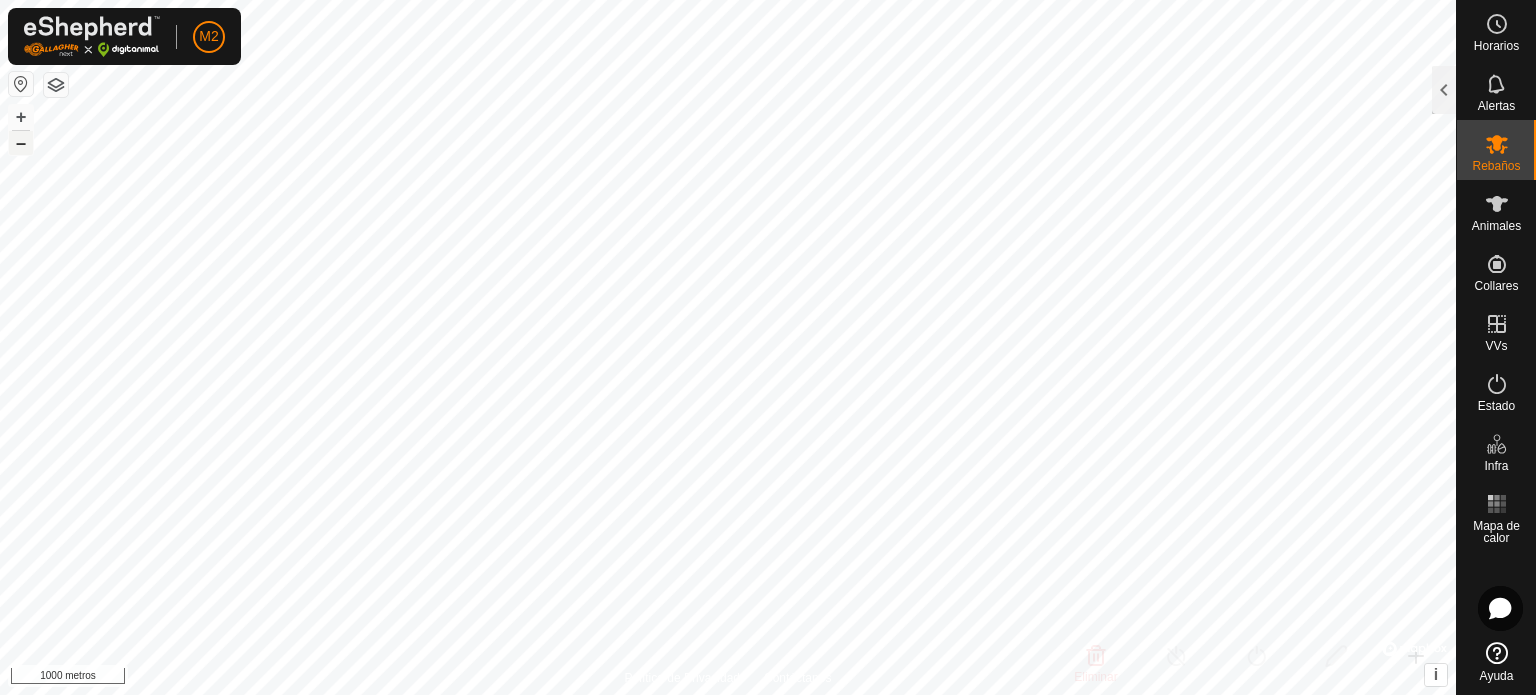 click on "–" at bounding box center (21, 142) 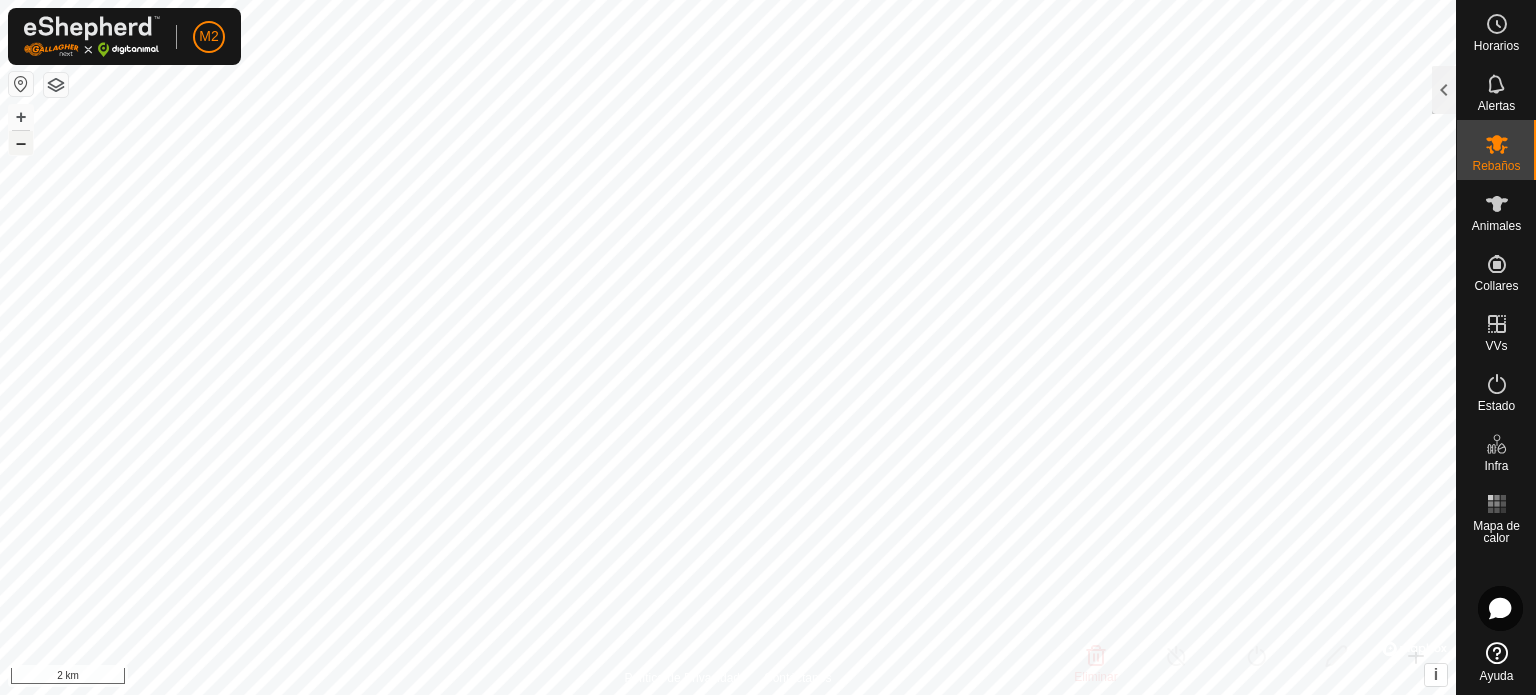 click on "–" at bounding box center (21, 142) 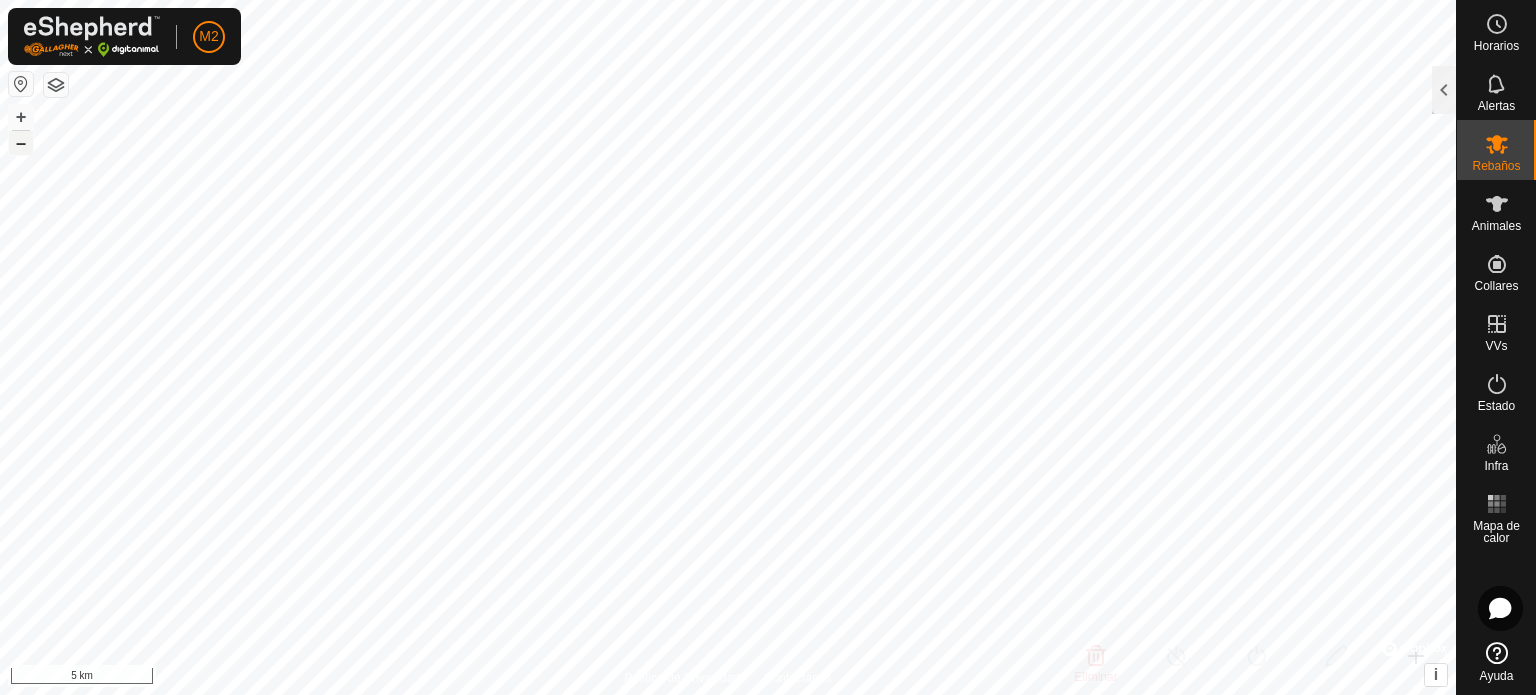 click on "–" at bounding box center (21, 142) 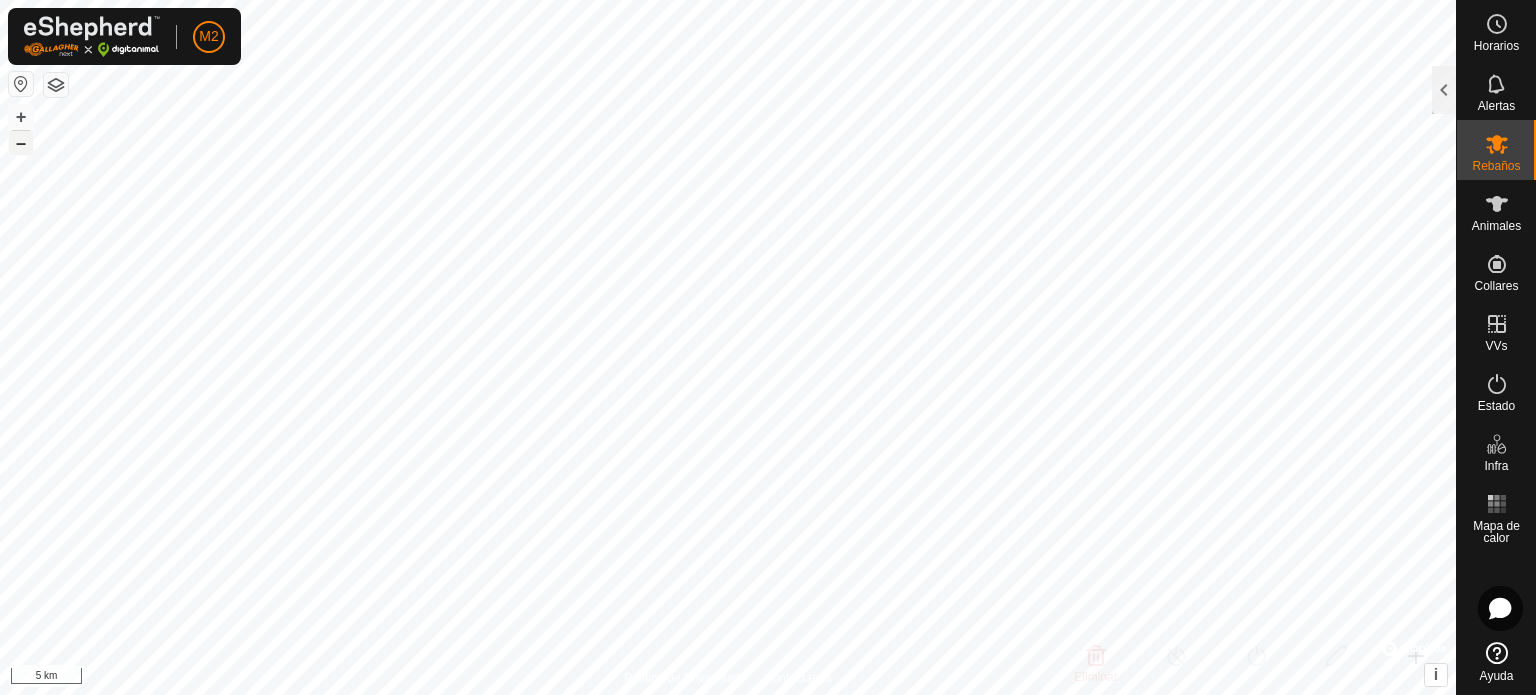 click on "–" at bounding box center (21, 142) 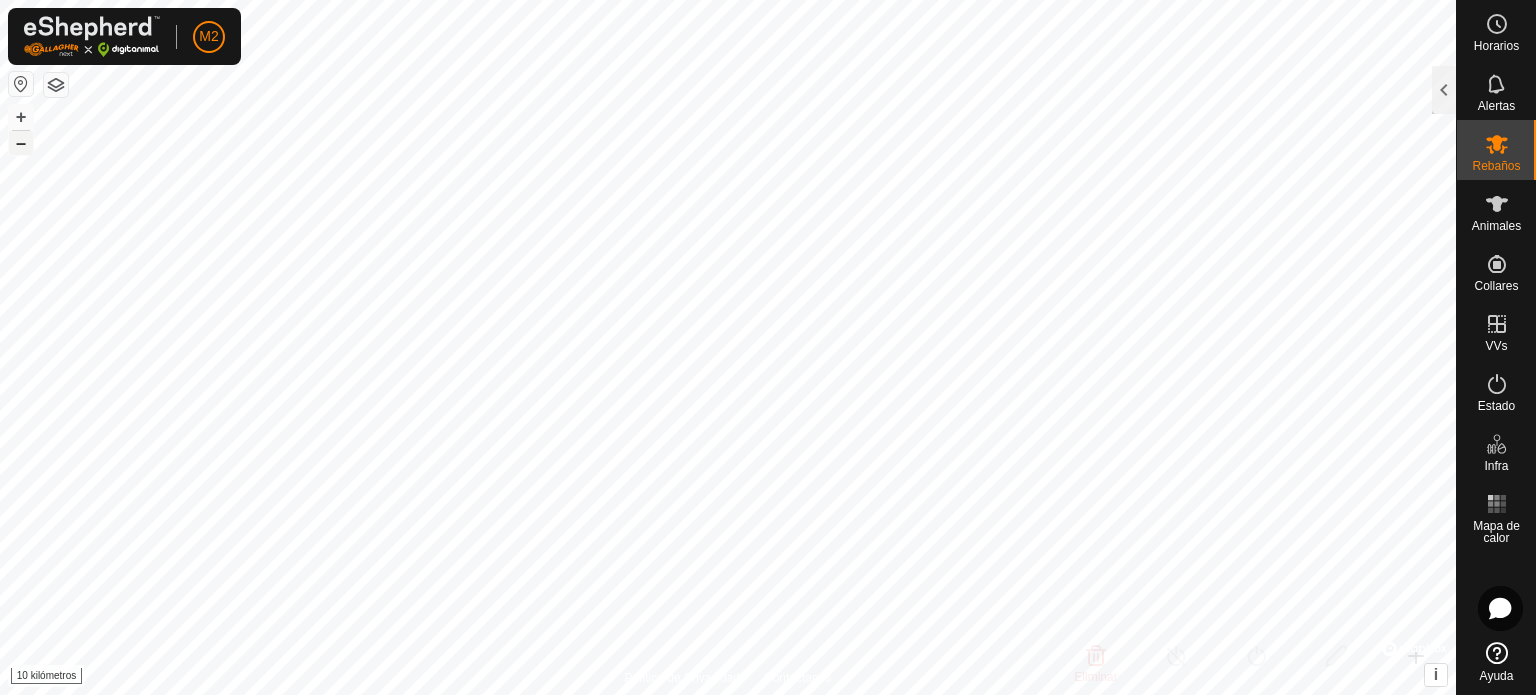 click on "–" at bounding box center (21, 142) 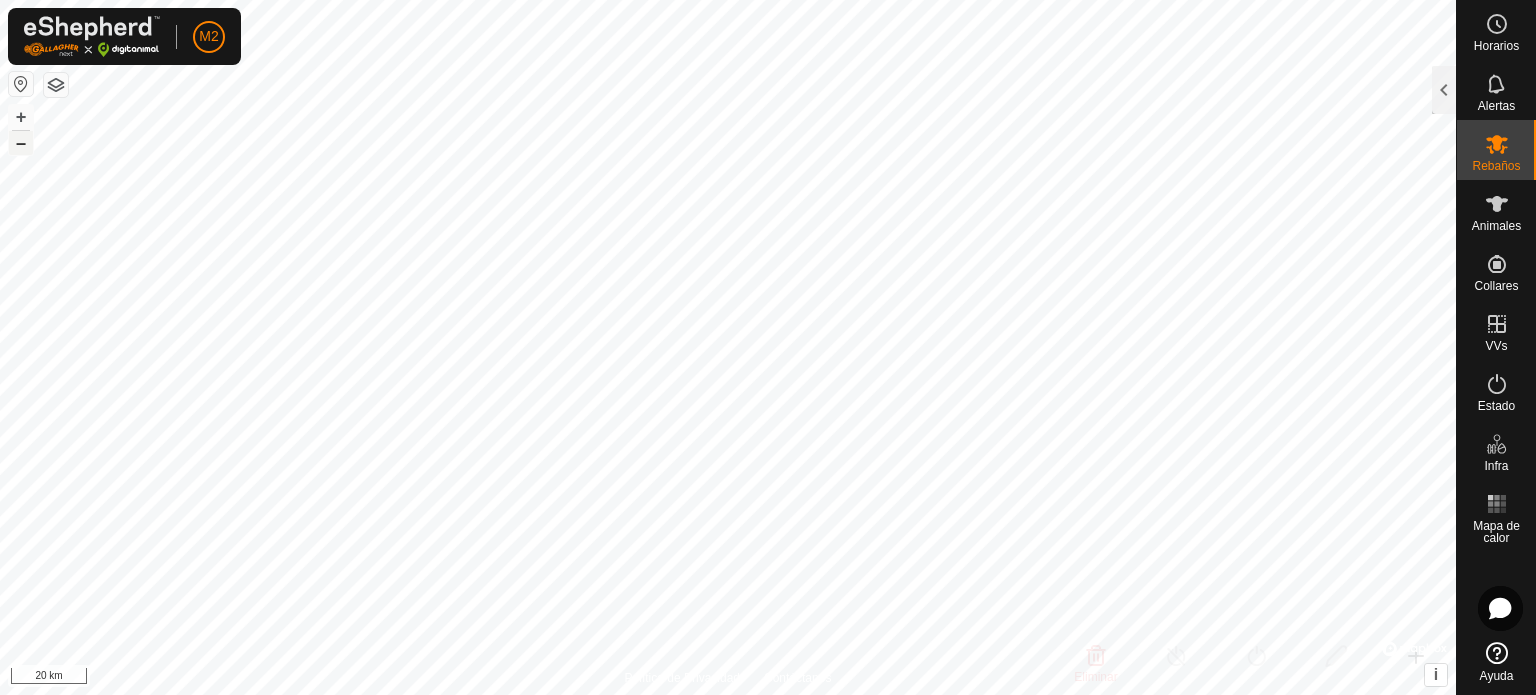 click on "–" at bounding box center (21, 142) 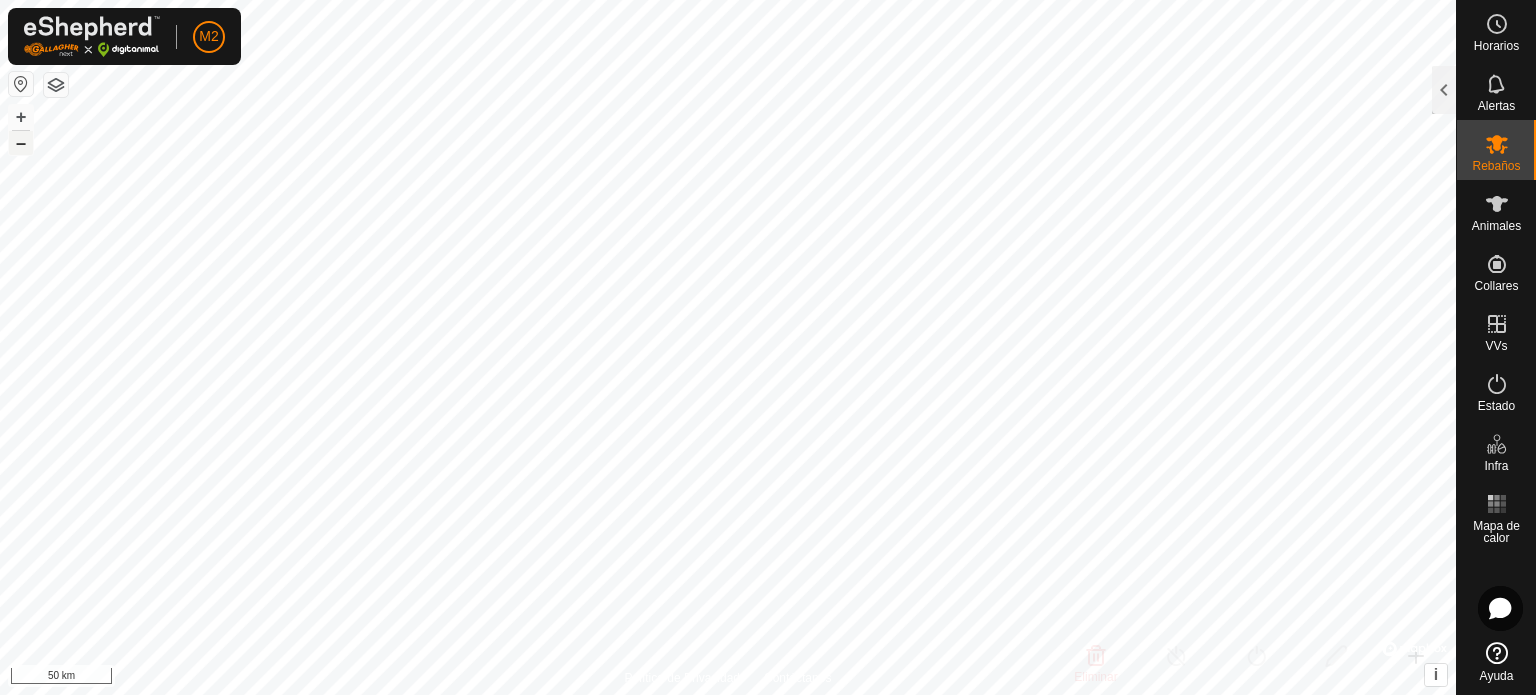 click on "–" at bounding box center [21, 142] 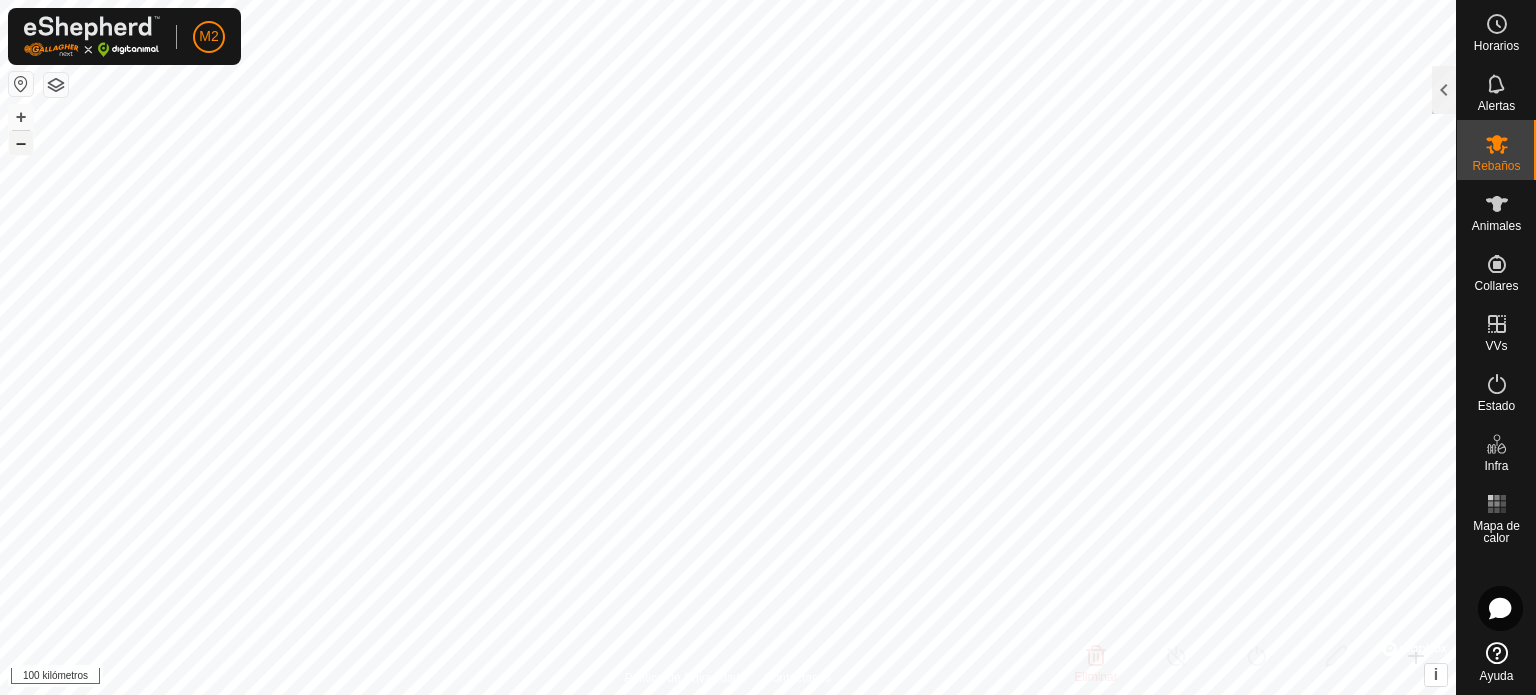 click on "–" at bounding box center [21, 142] 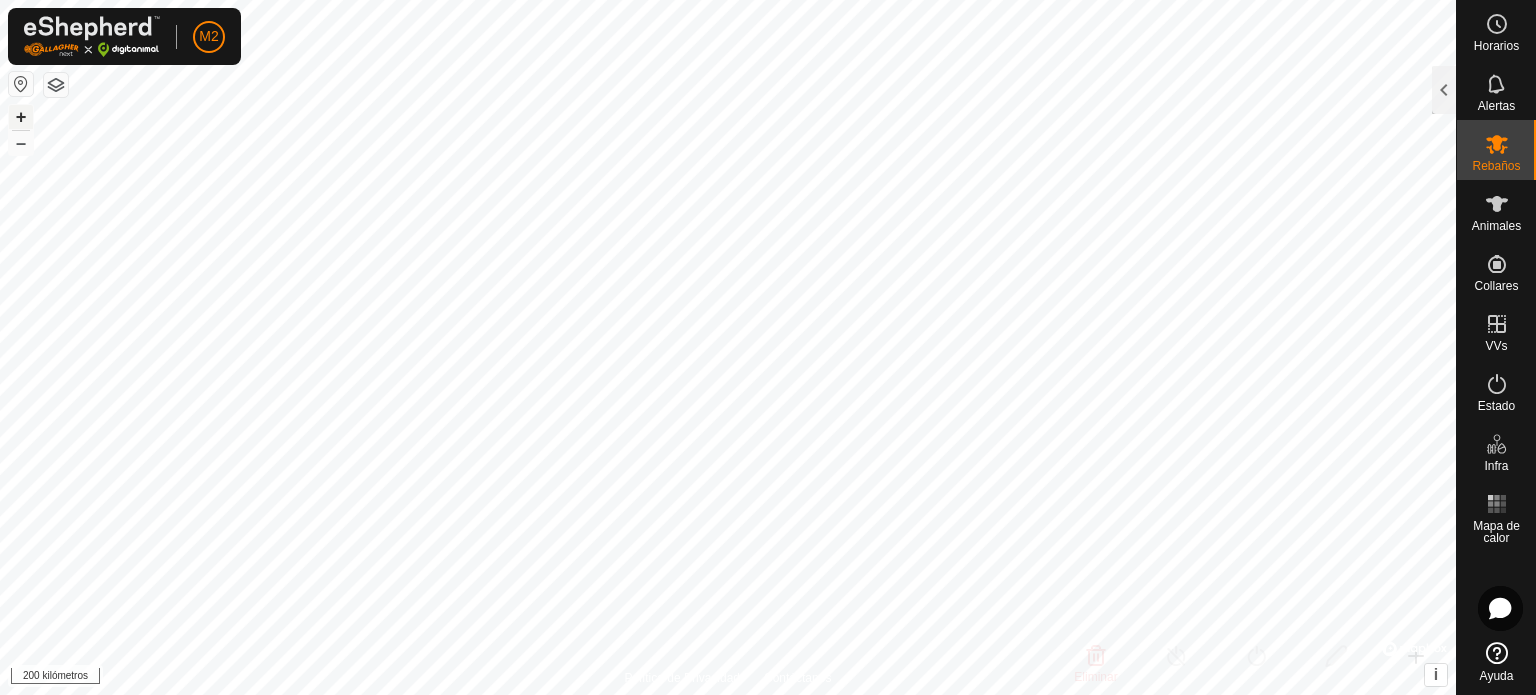 click on "+" at bounding box center (21, 116) 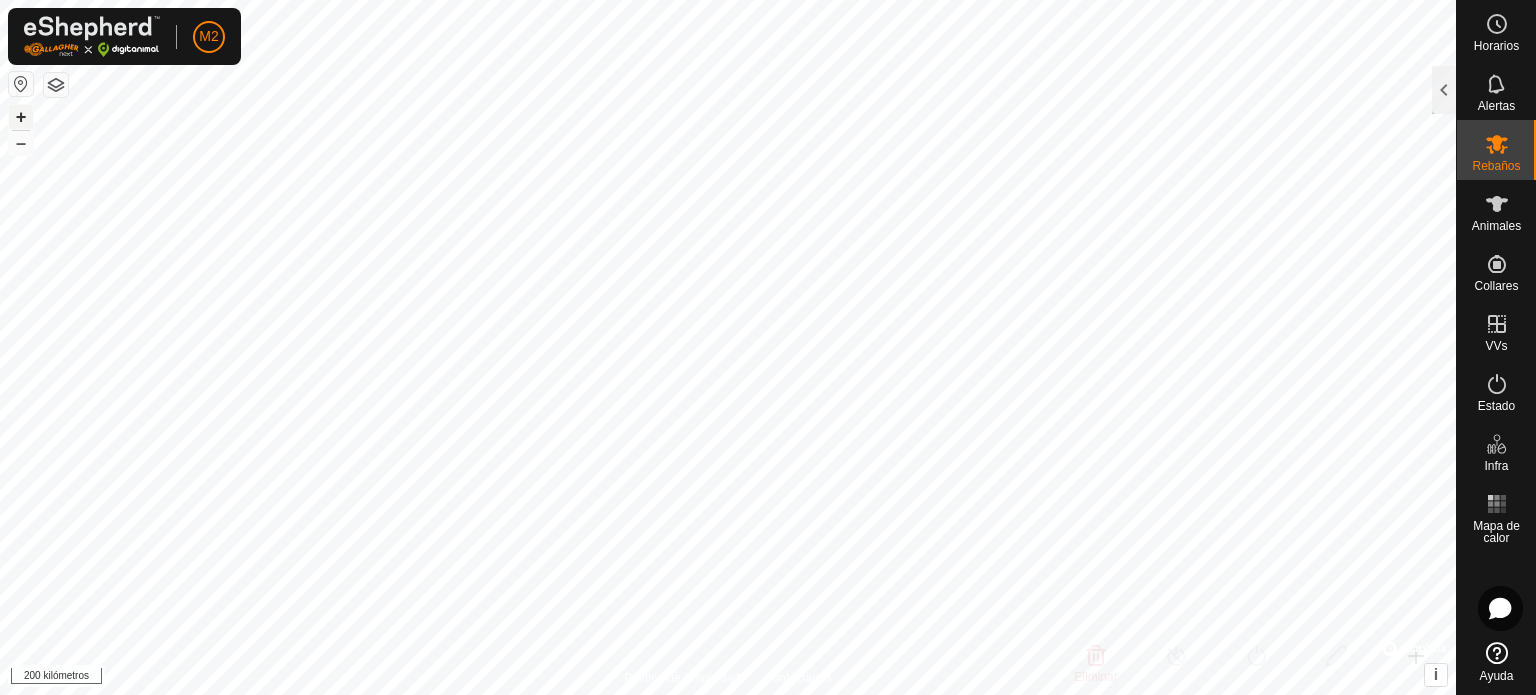 click on "+" at bounding box center (21, 116) 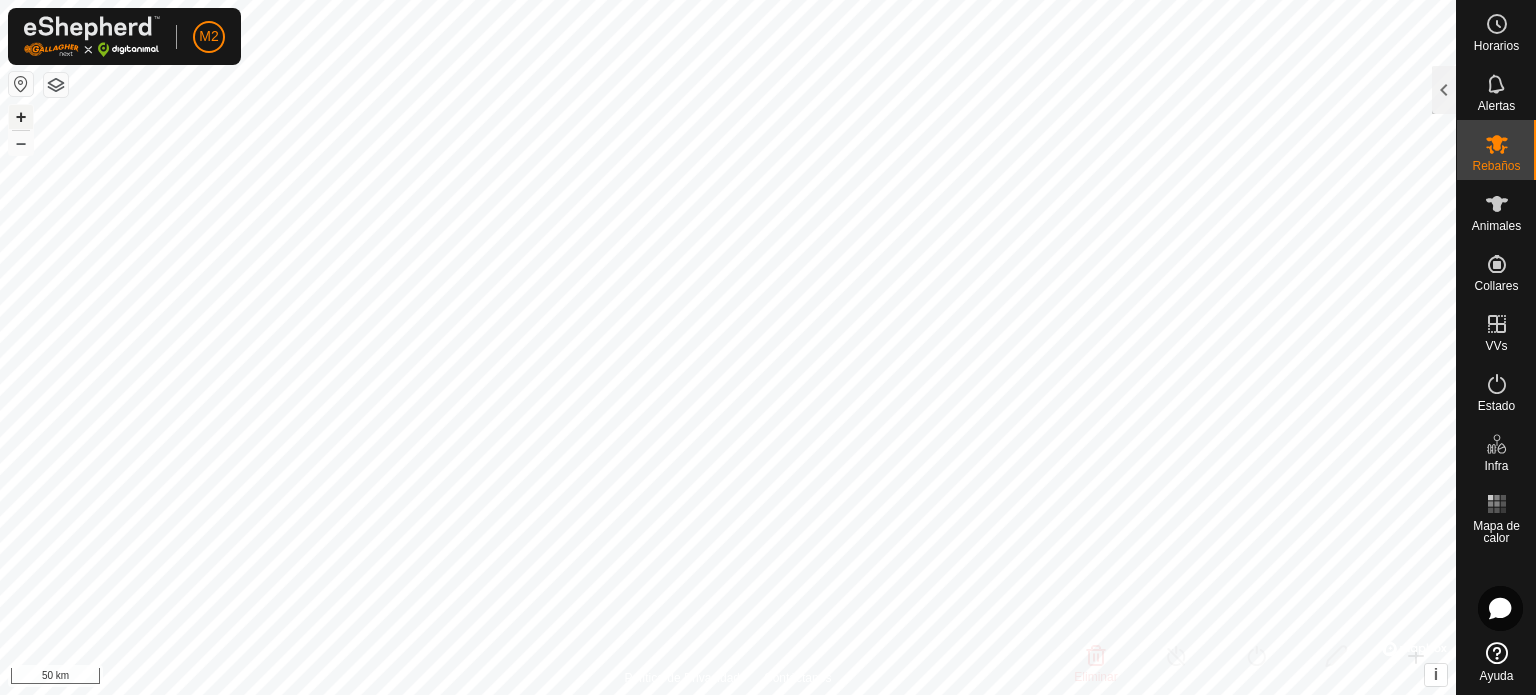 click on "+" at bounding box center (21, 117) 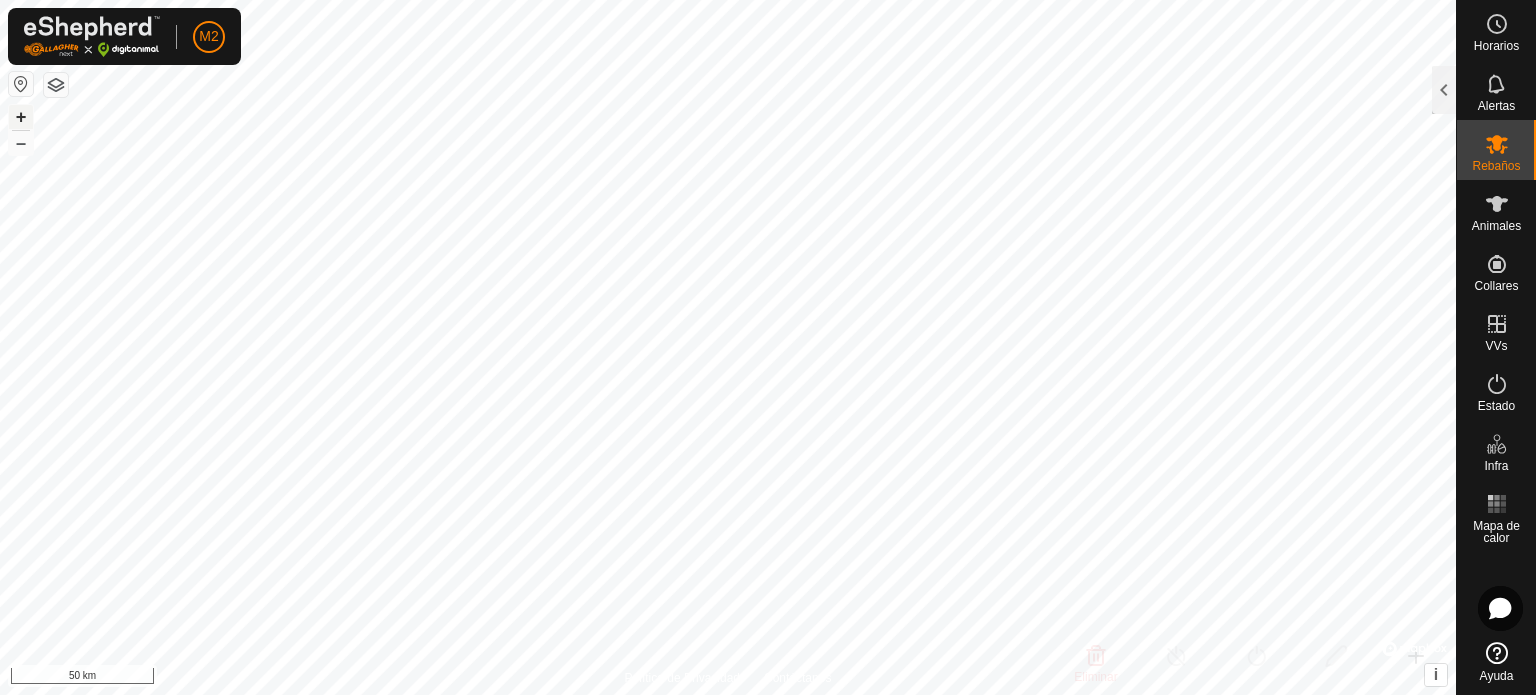 click on "+" at bounding box center [21, 117] 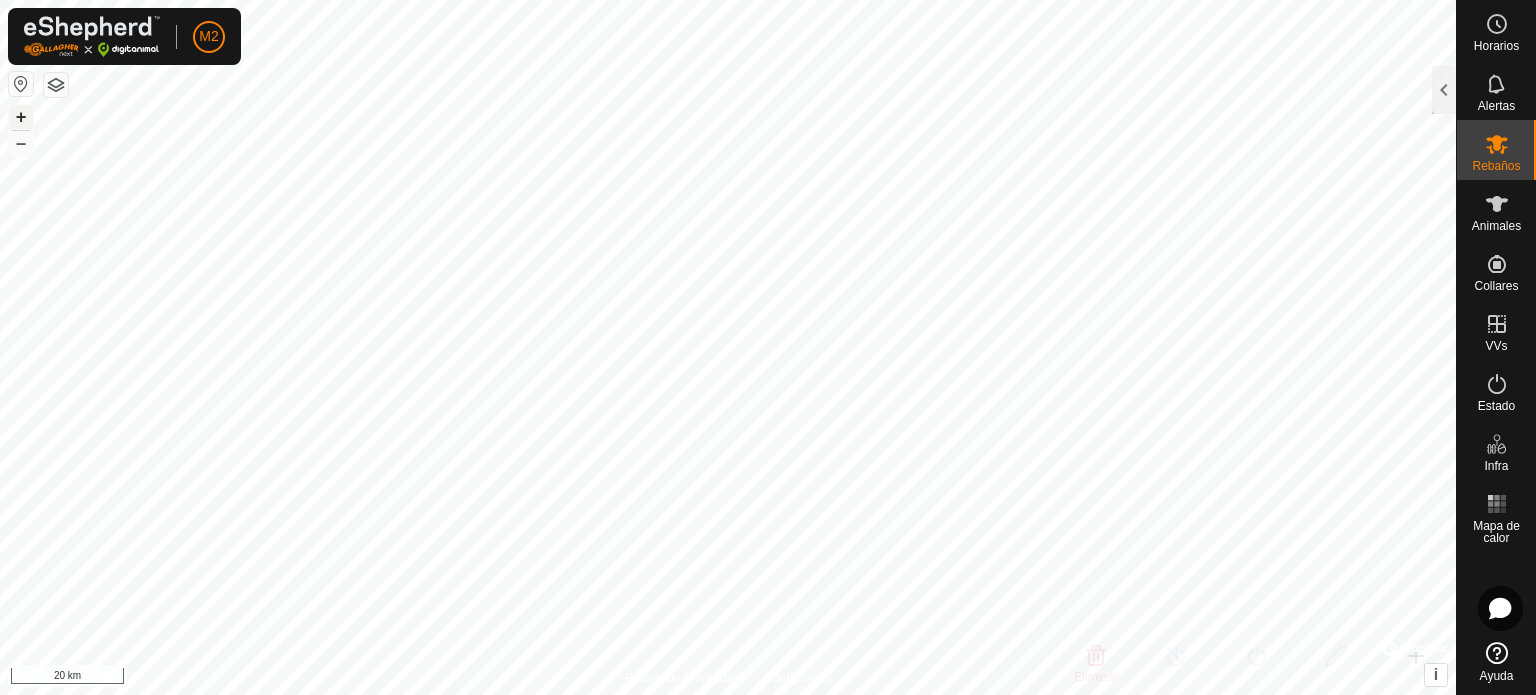 click on "+" at bounding box center [21, 117] 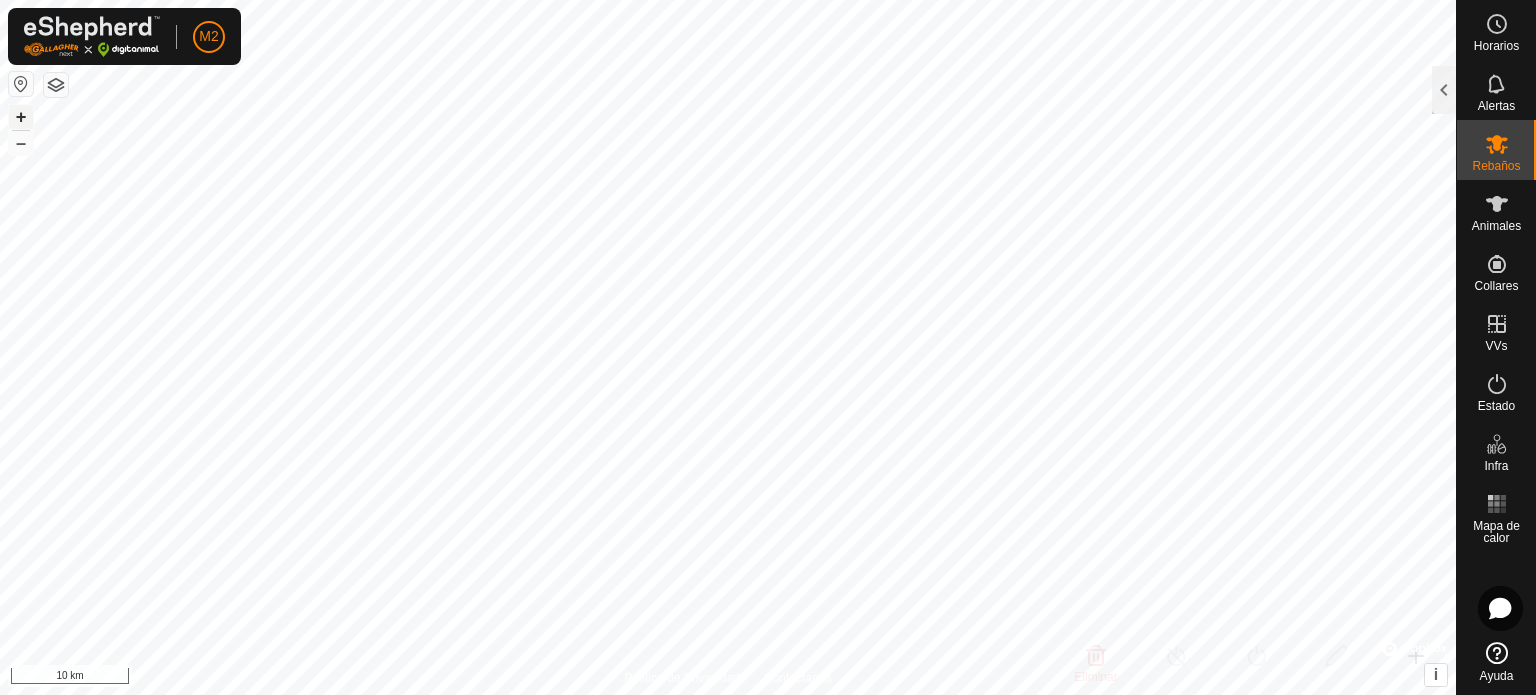 click on "+" at bounding box center [21, 117] 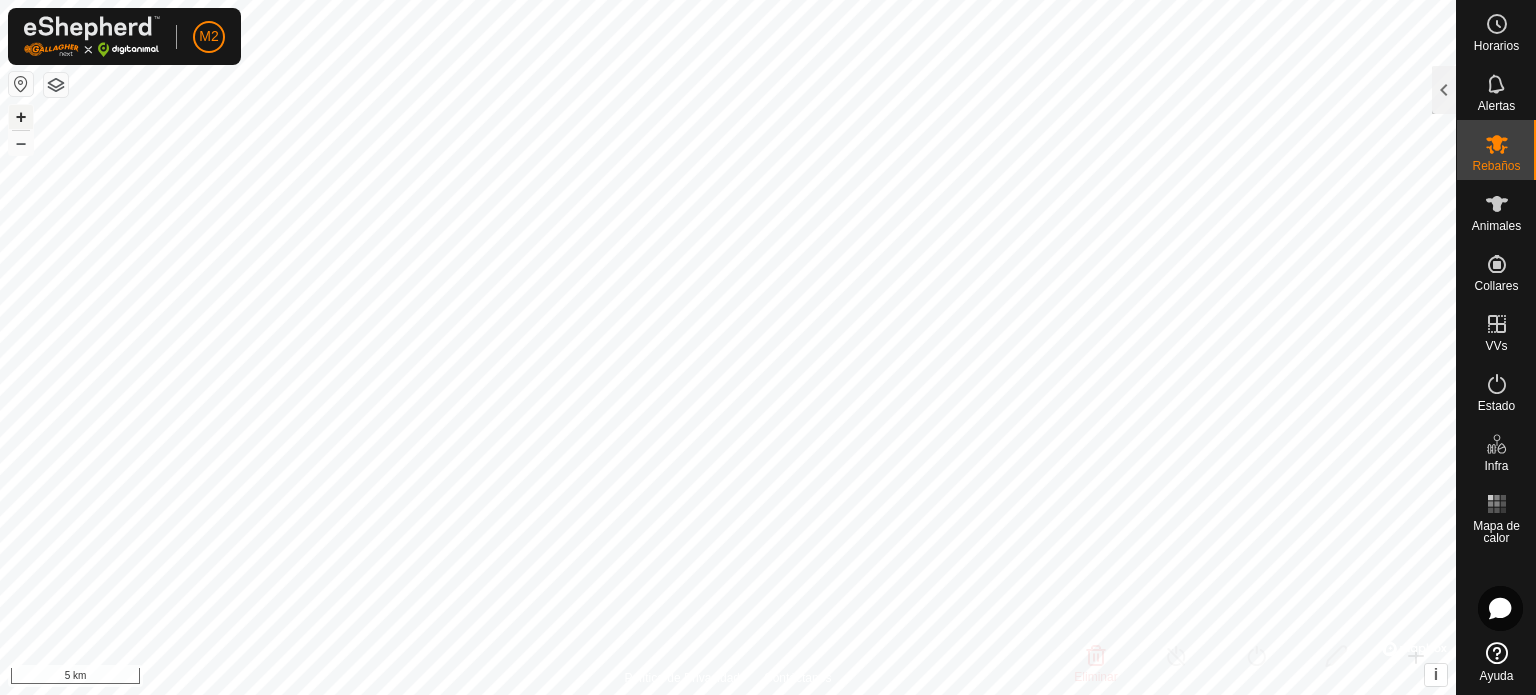 click on "+" at bounding box center [21, 117] 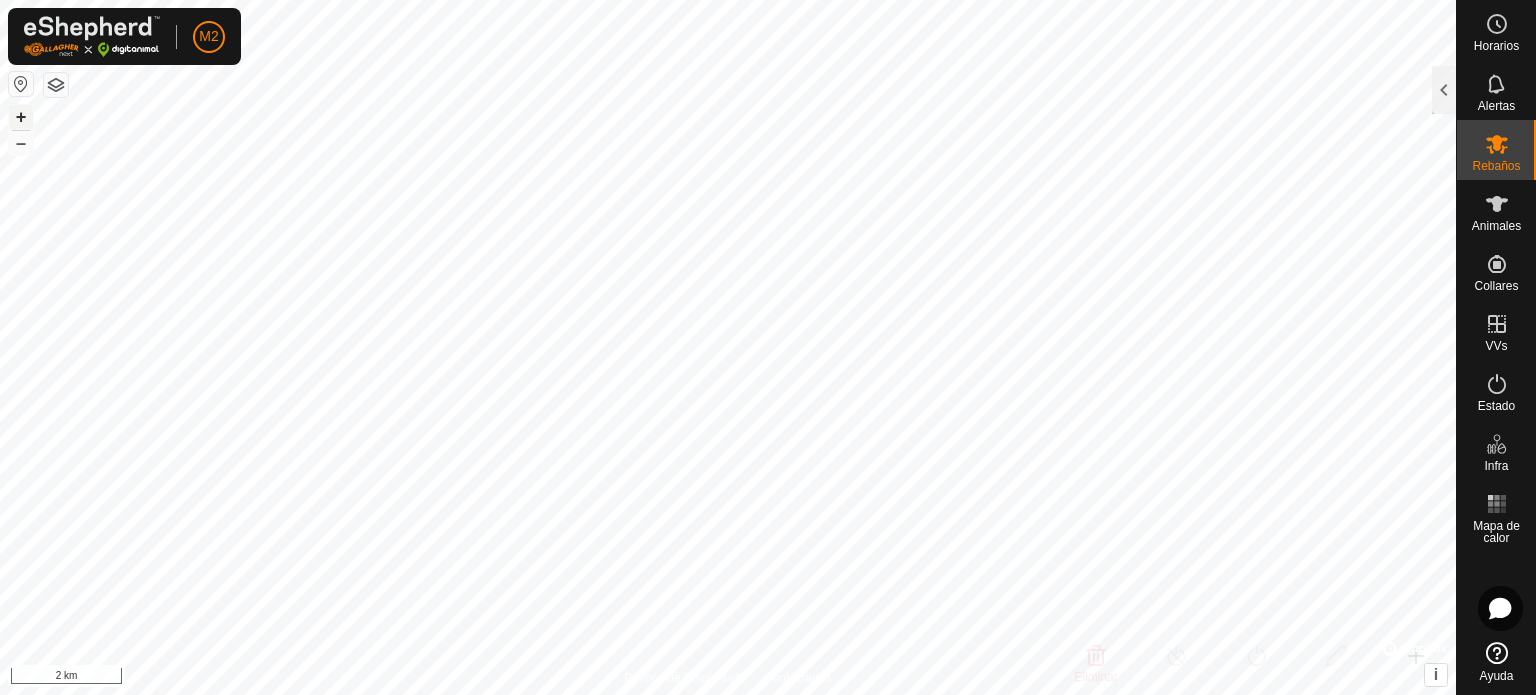 click on "+" at bounding box center [21, 117] 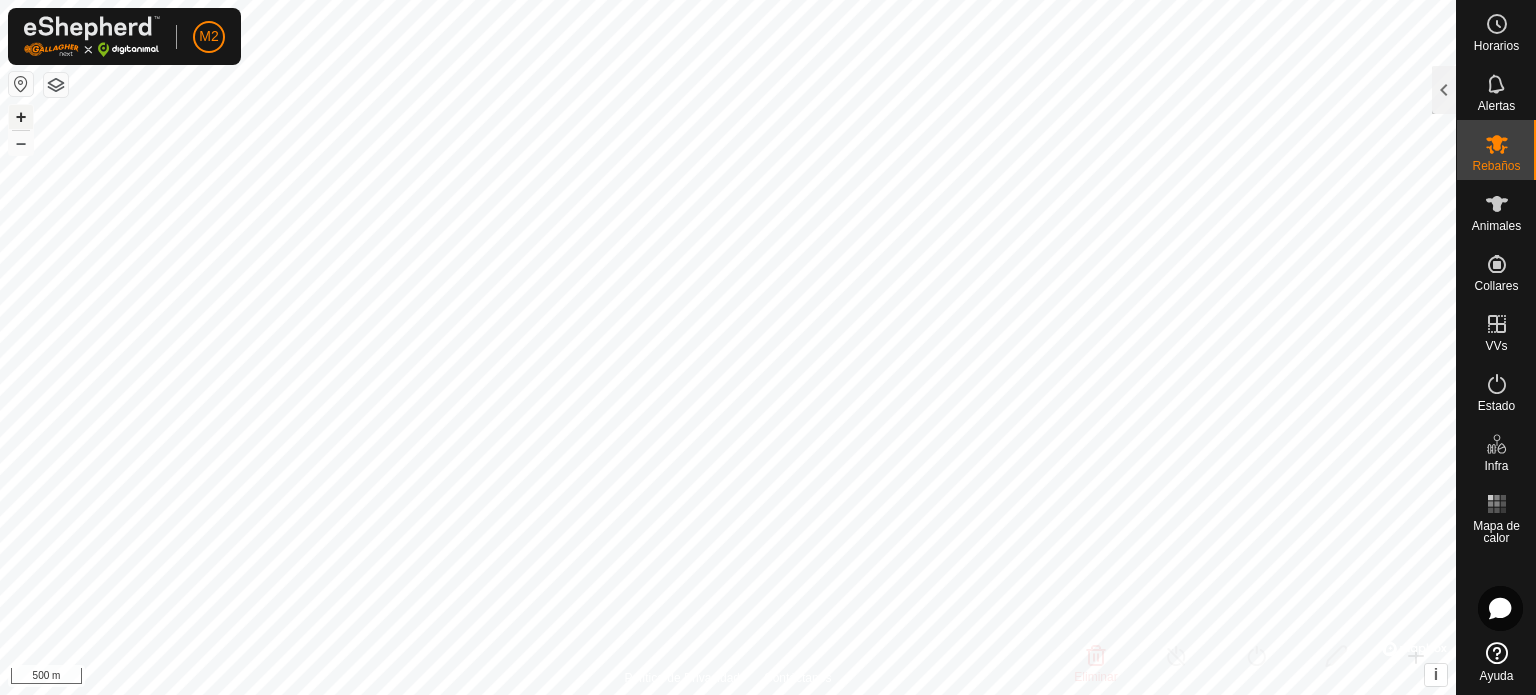 click on "+" at bounding box center (21, 117) 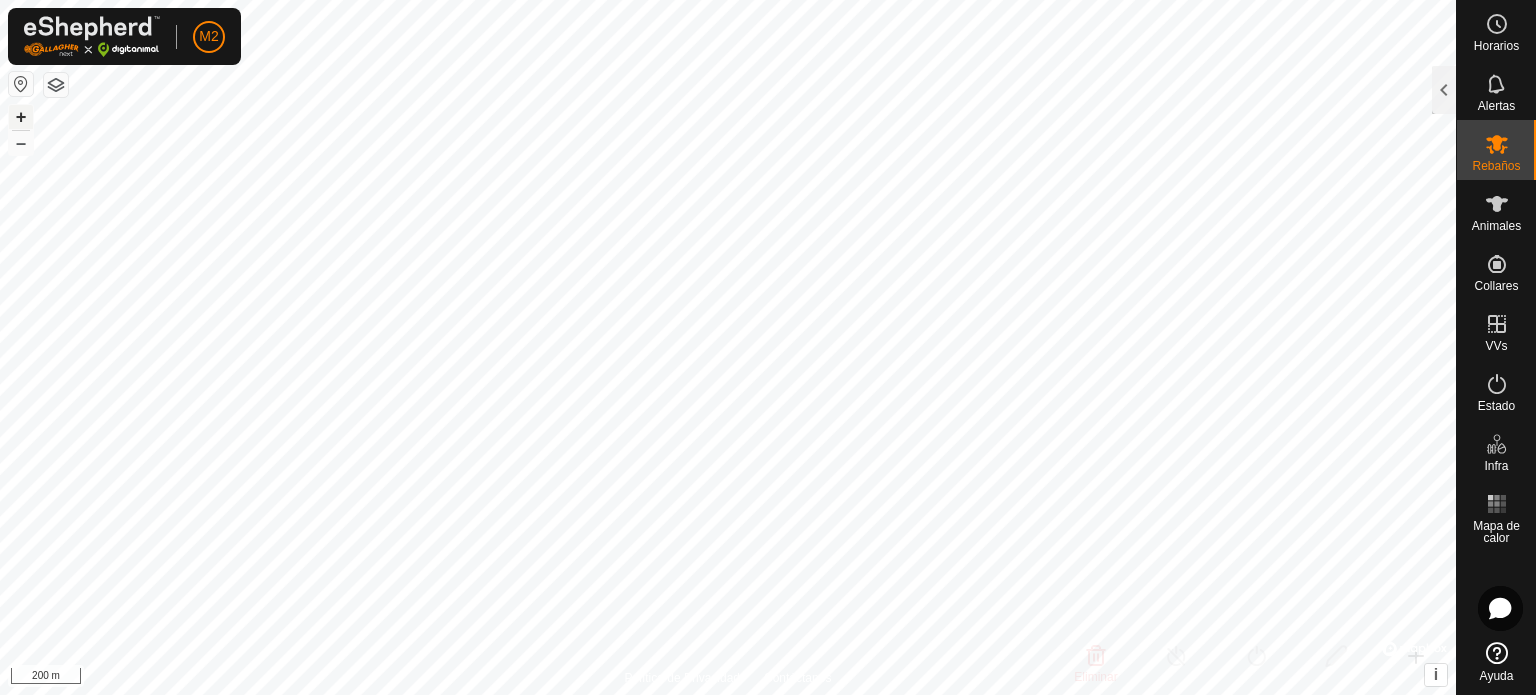 click on "+" at bounding box center (21, 117) 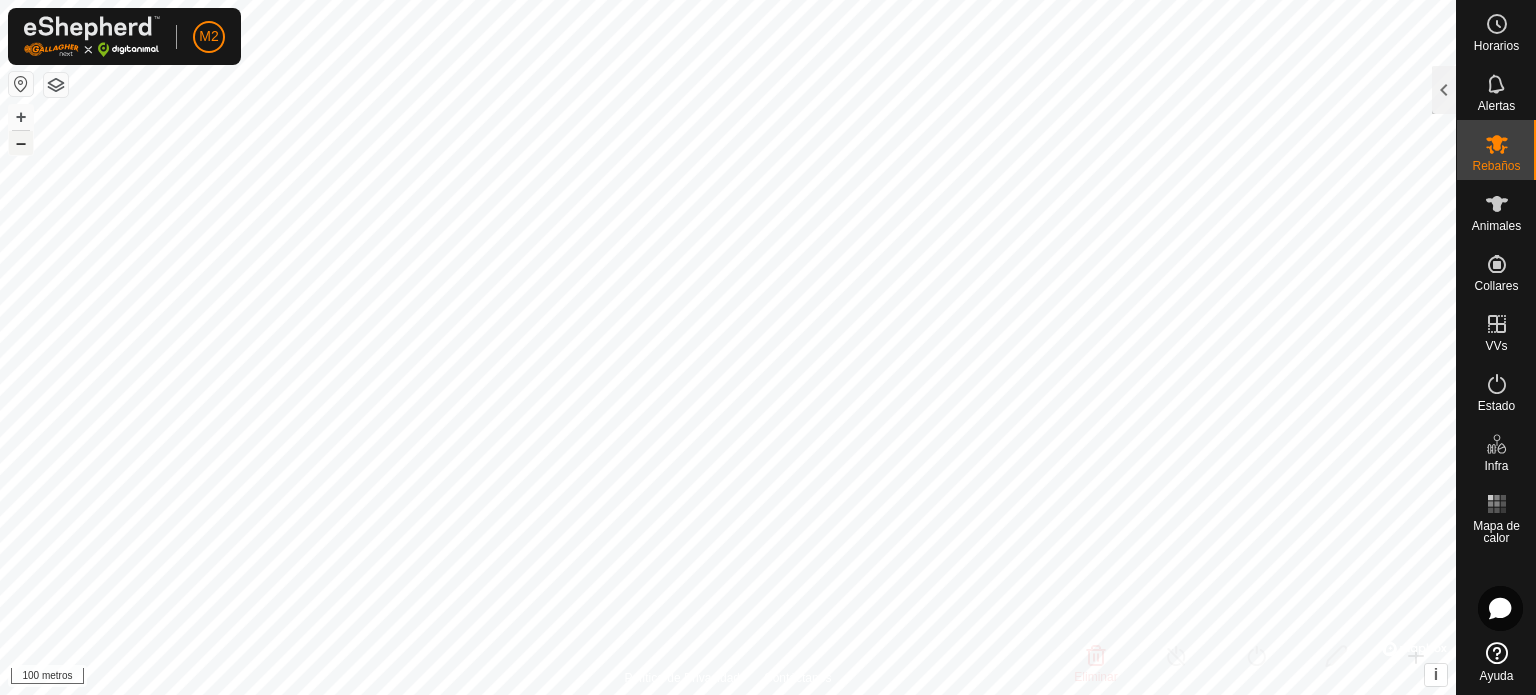 click on "–" at bounding box center [21, 142] 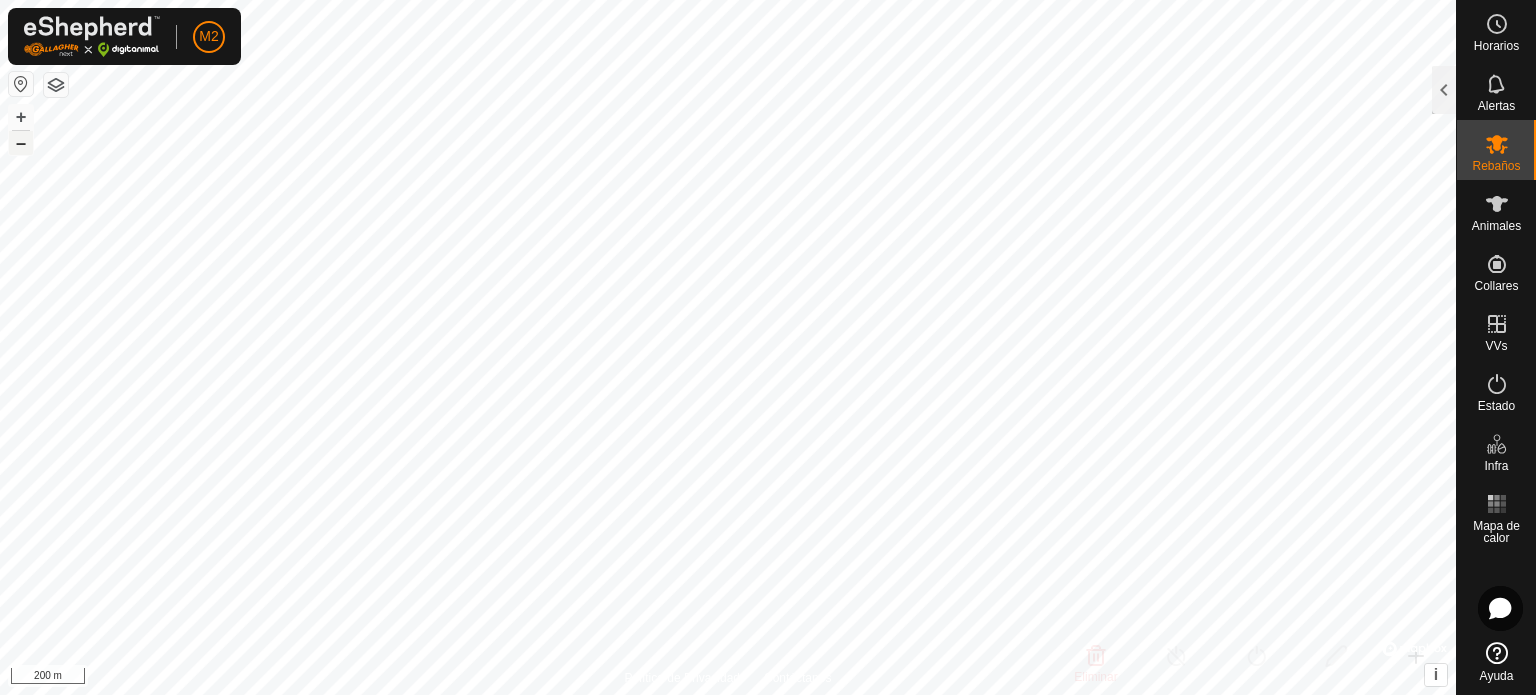 click on "–" at bounding box center (21, 142) 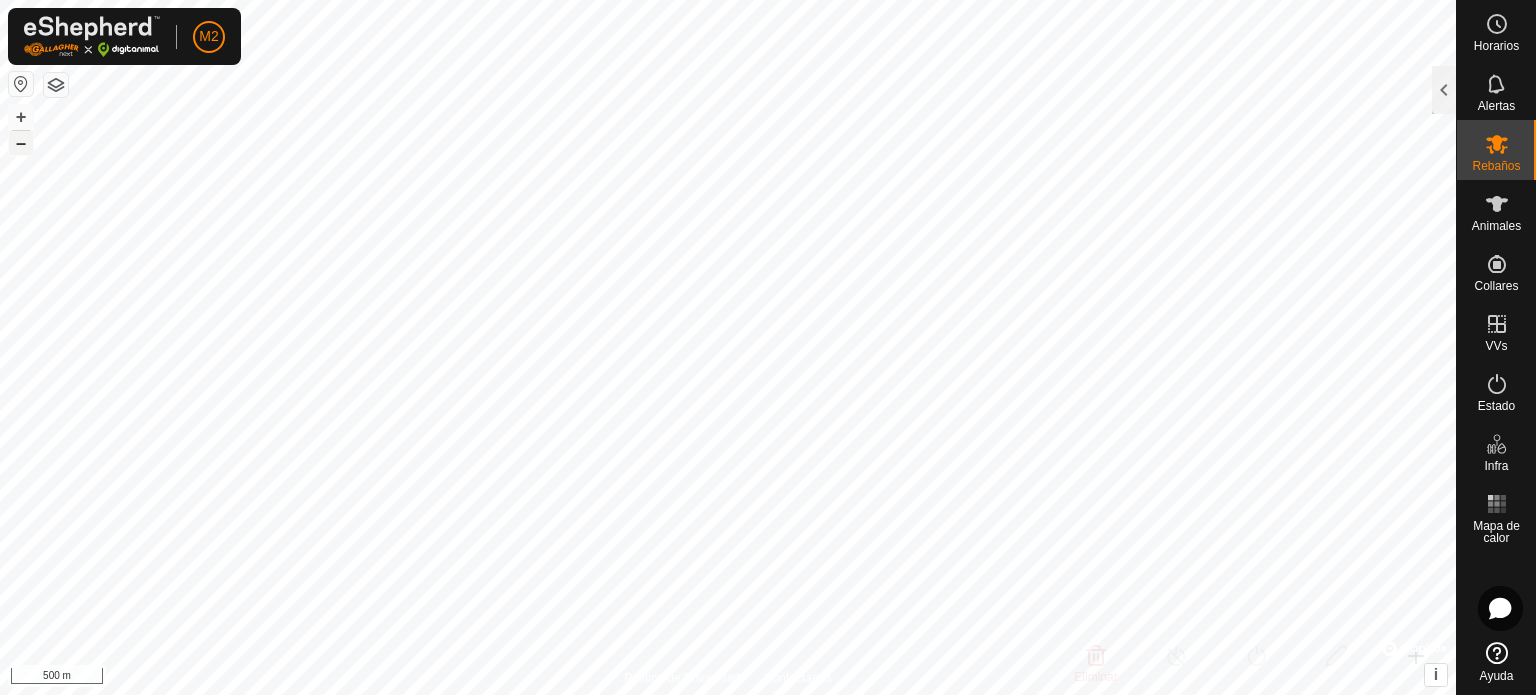 click on "–" at bounding box center (21, 142) 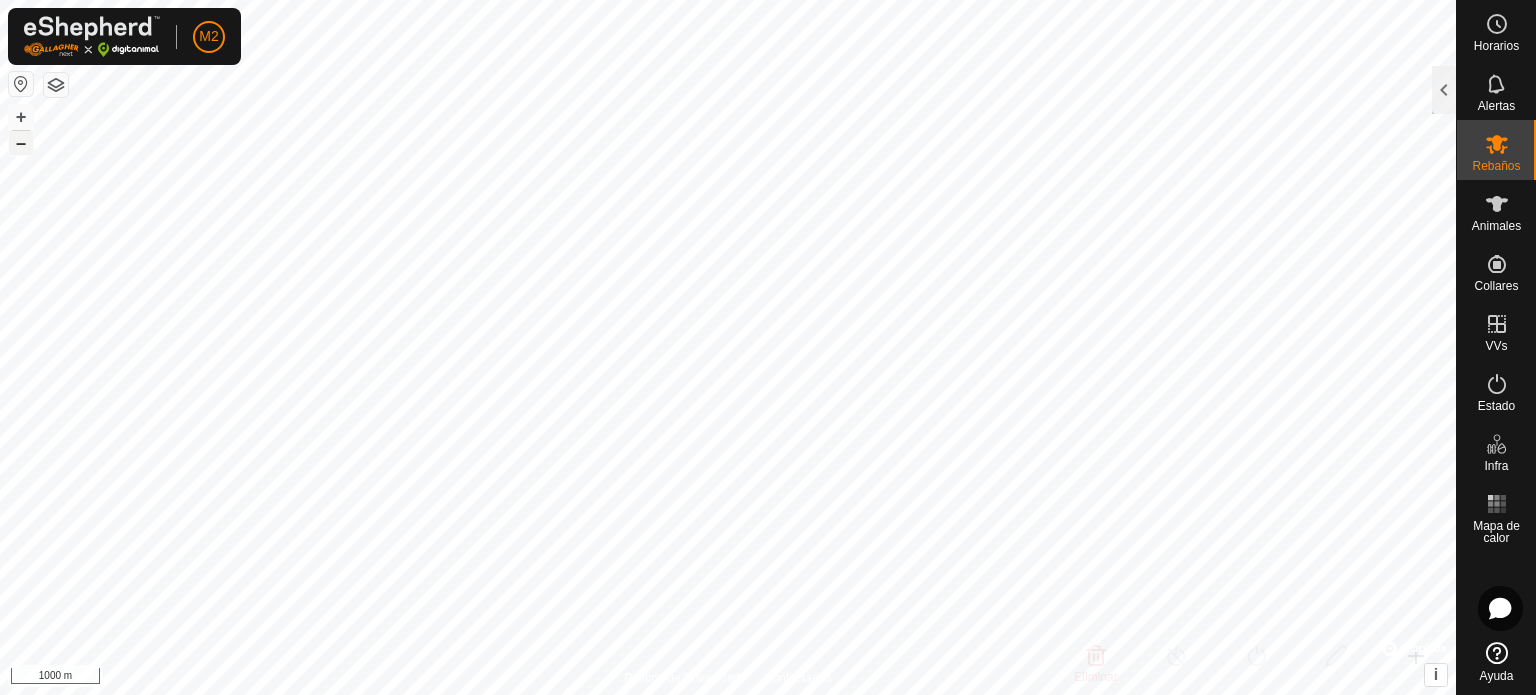 click on "–" at bounding box center (21, 142) 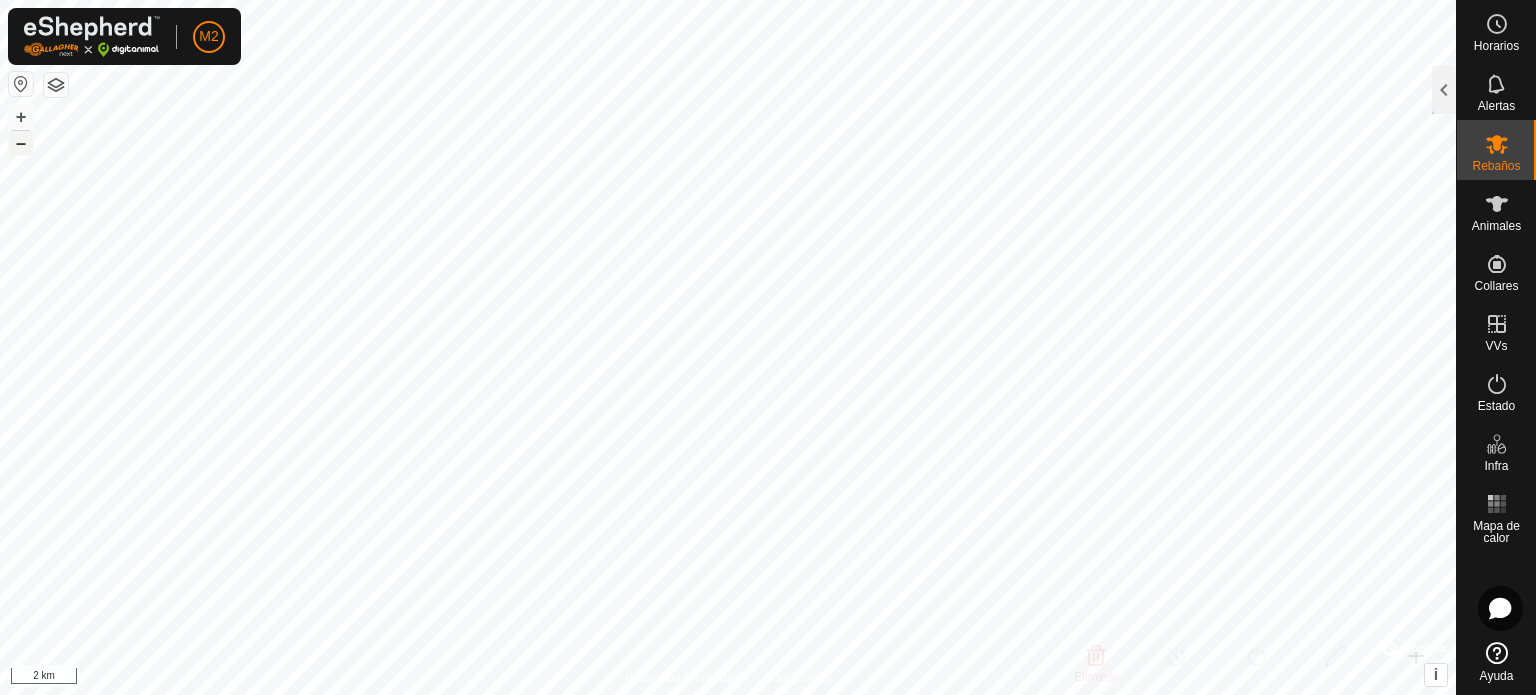 click on "–" at bounding box center (21, 142) 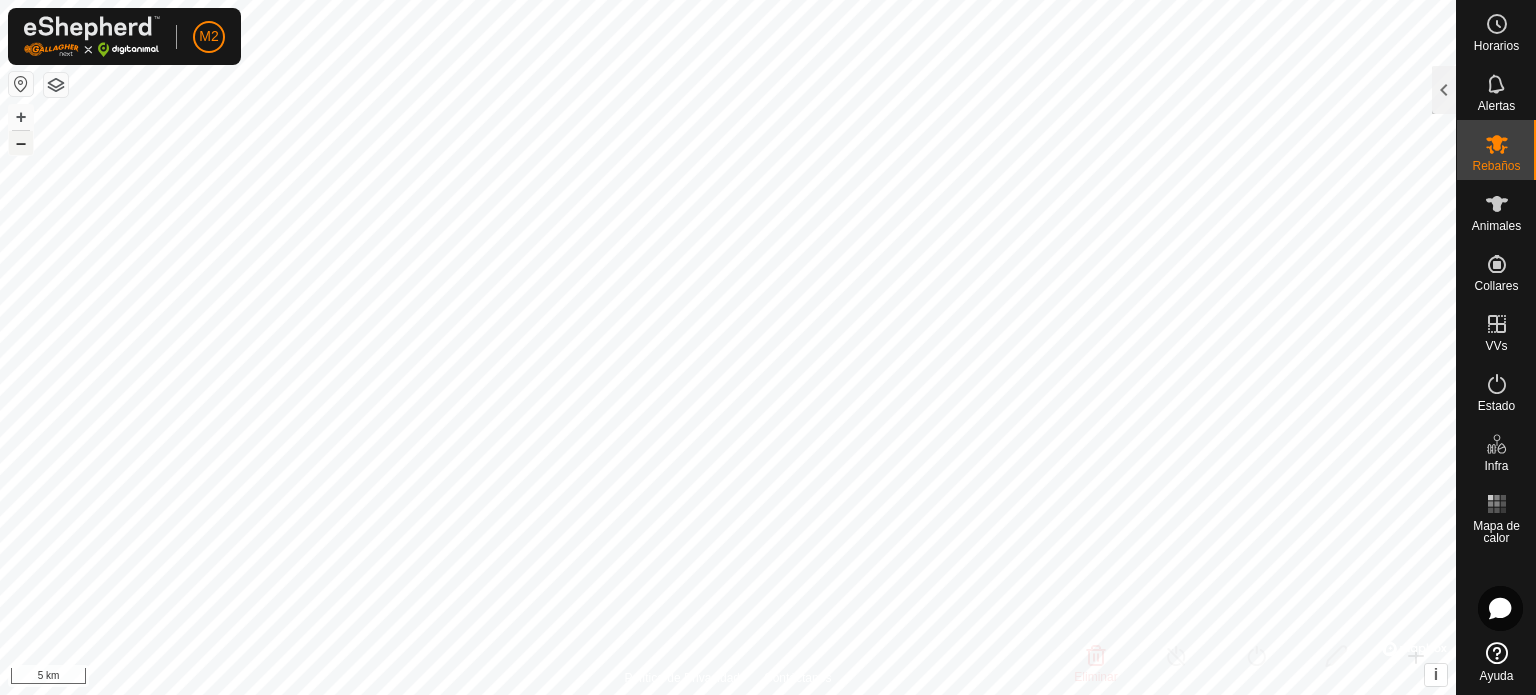 click on "–" at bounding box center [21, 142] 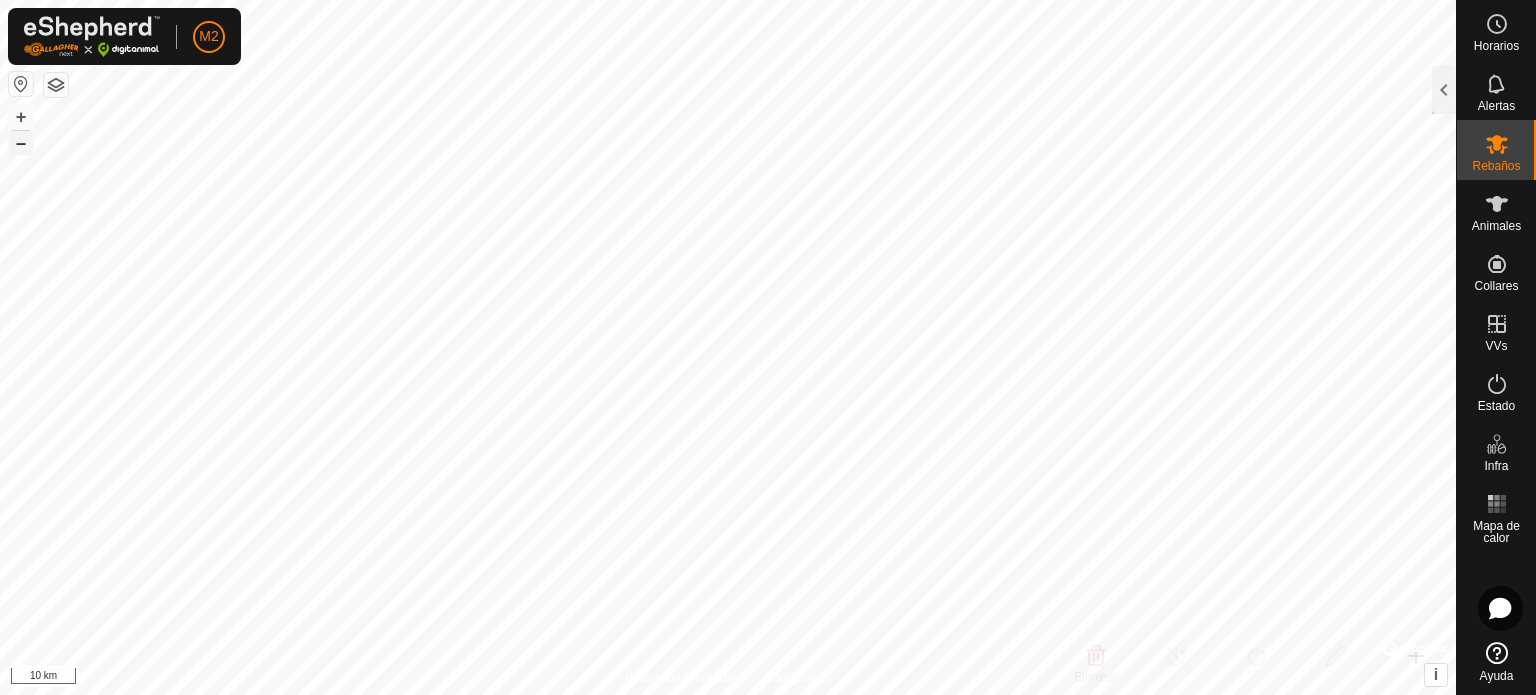 click on "–" at bounding box center (21, 142) 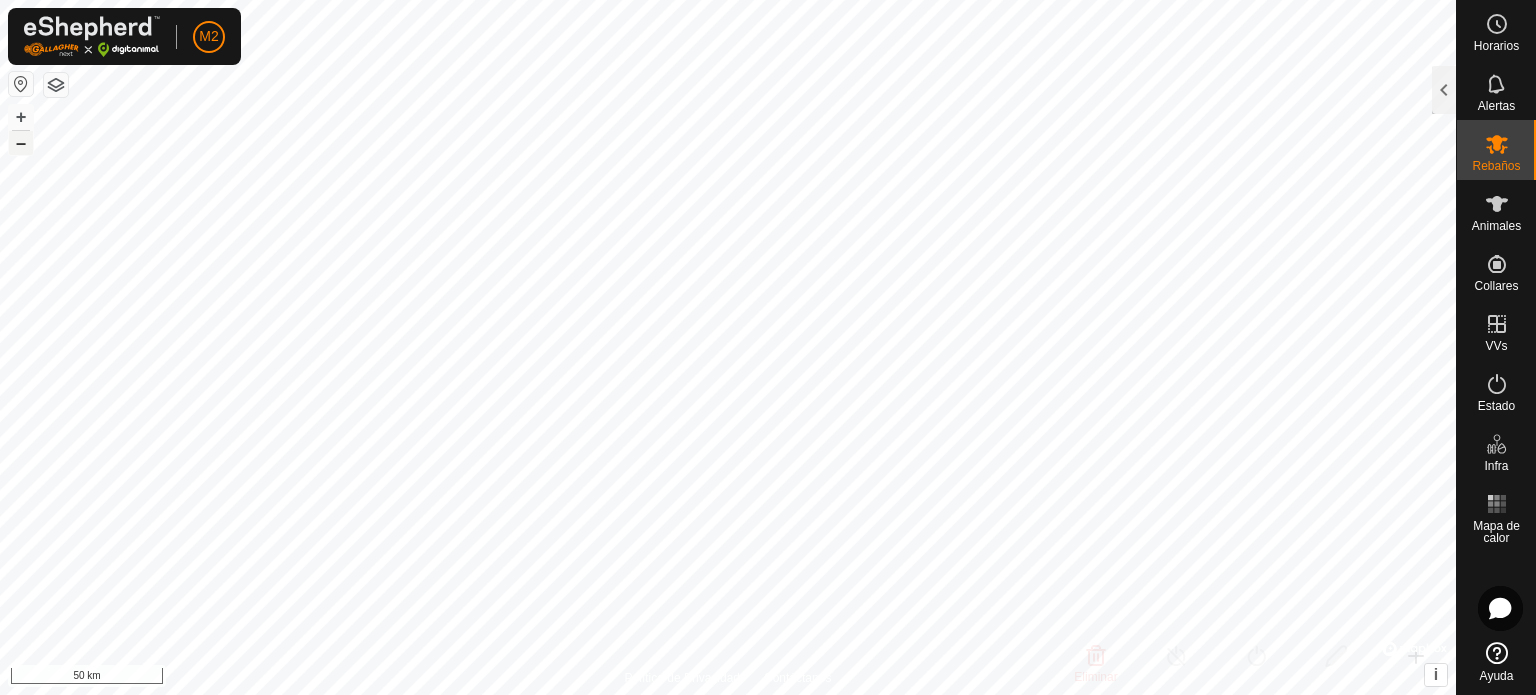click on "–" at bounding box center (21, 142) 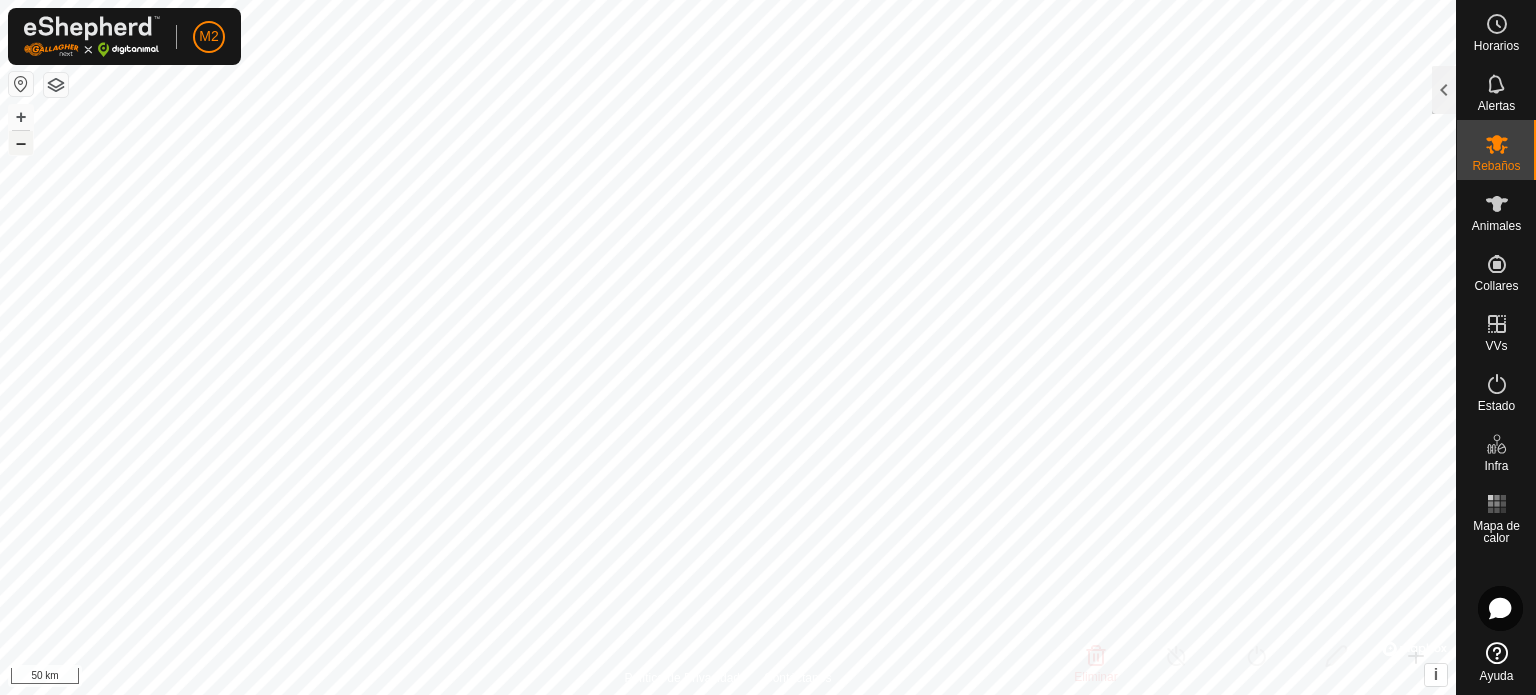 click on "–" at bounding box center [21, 142] 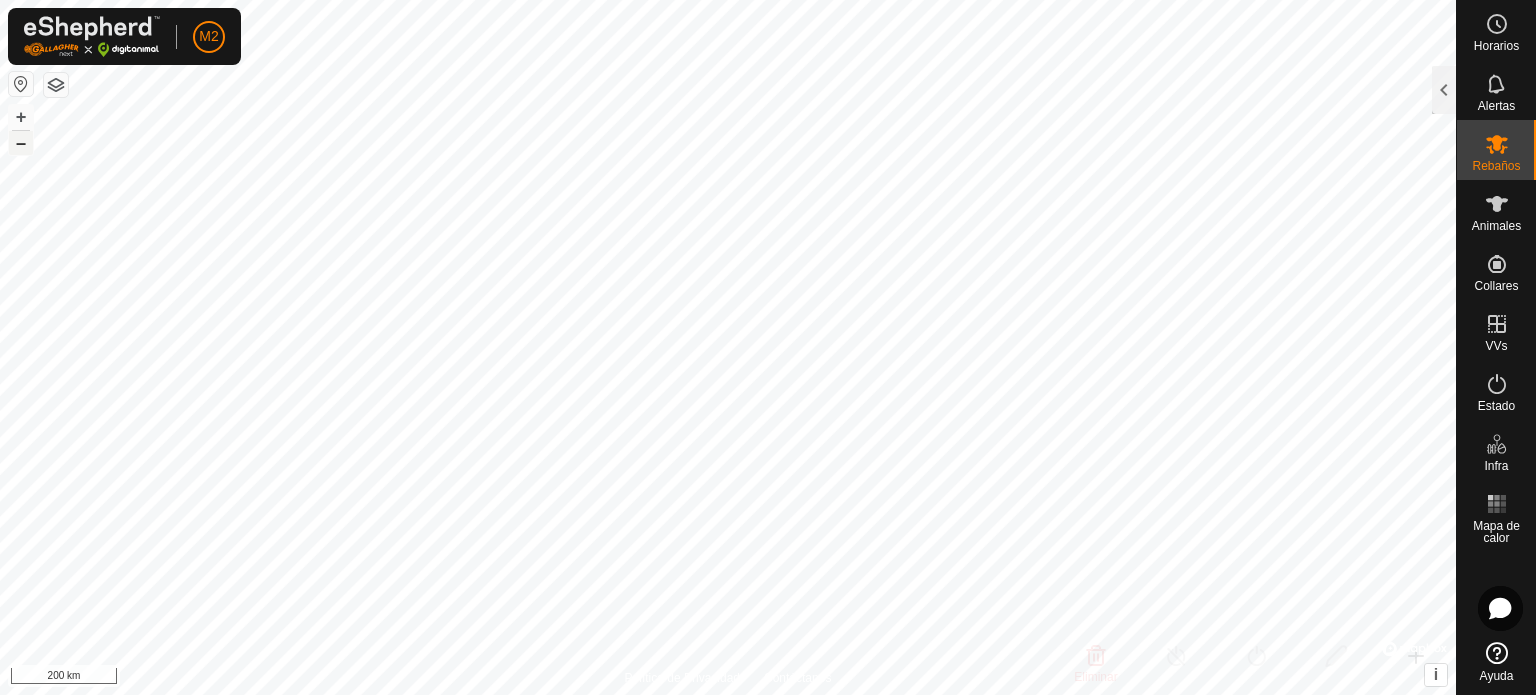 click on "–" at bounding box center [21, 142] 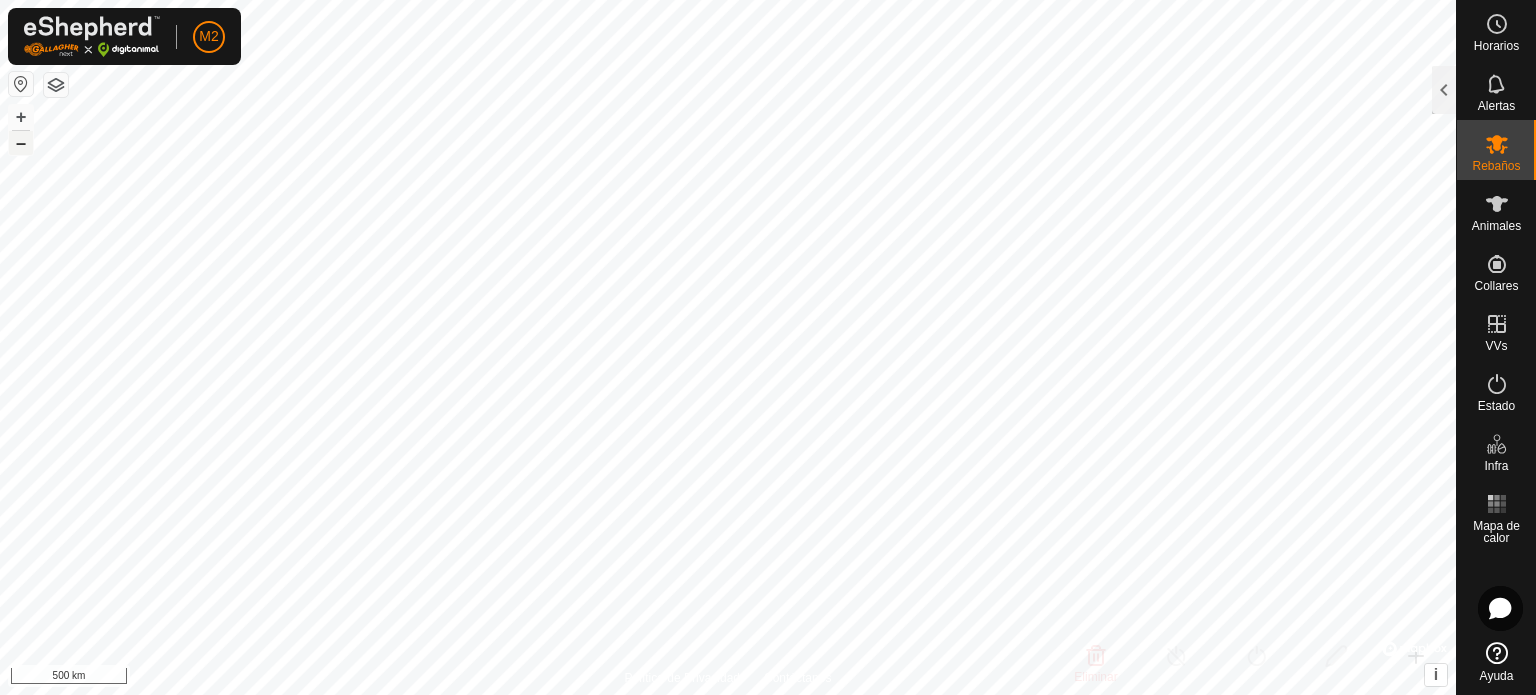 click on "–" at bounding box center (21, 142) 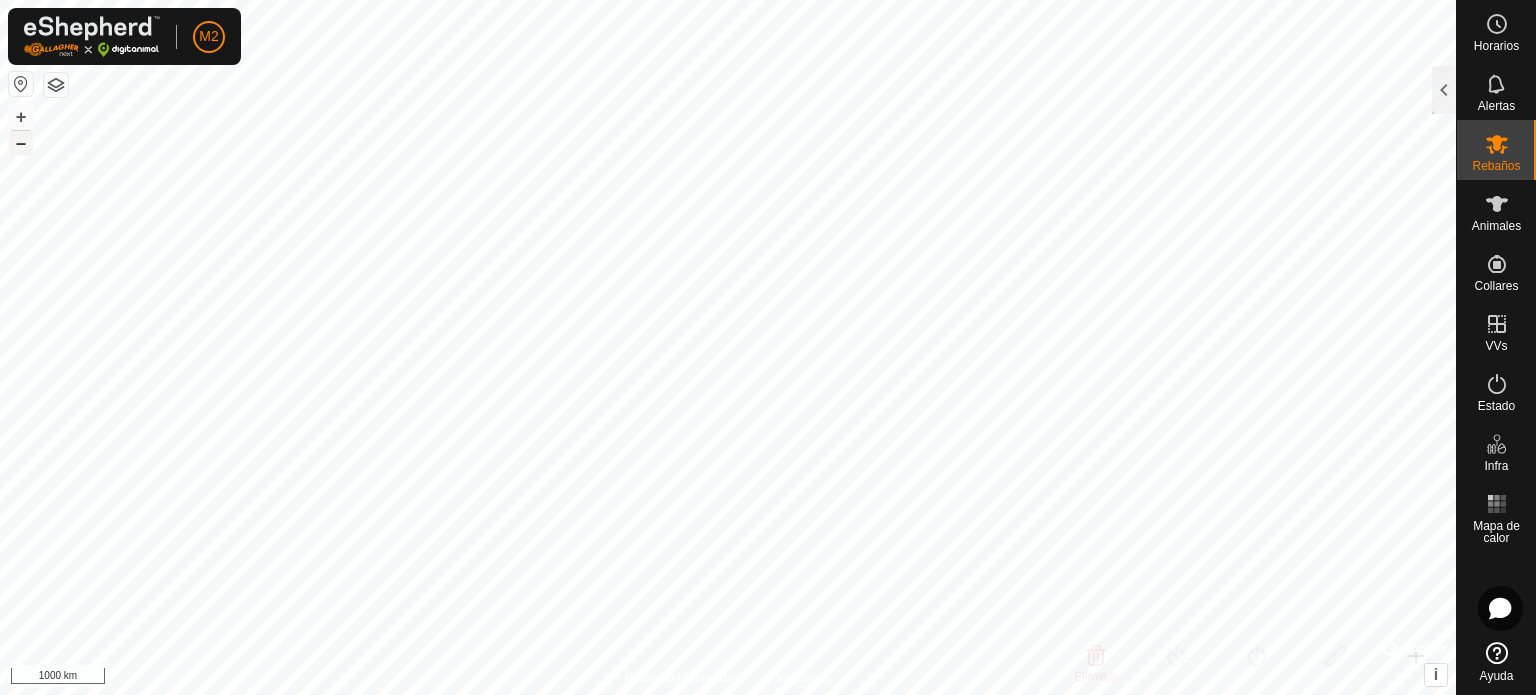 click on "–" at bounding box center (21, 142) 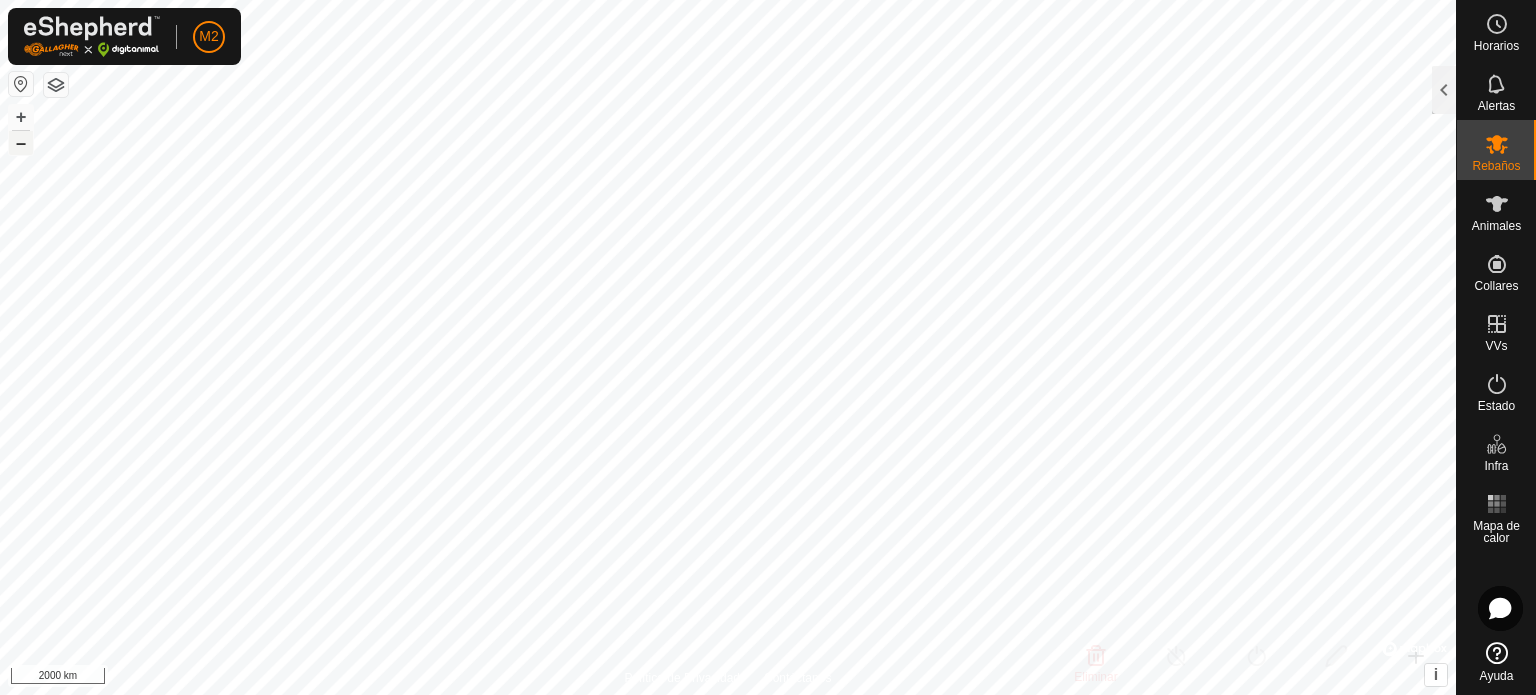 click on "–" at bounding box center (21, 142) 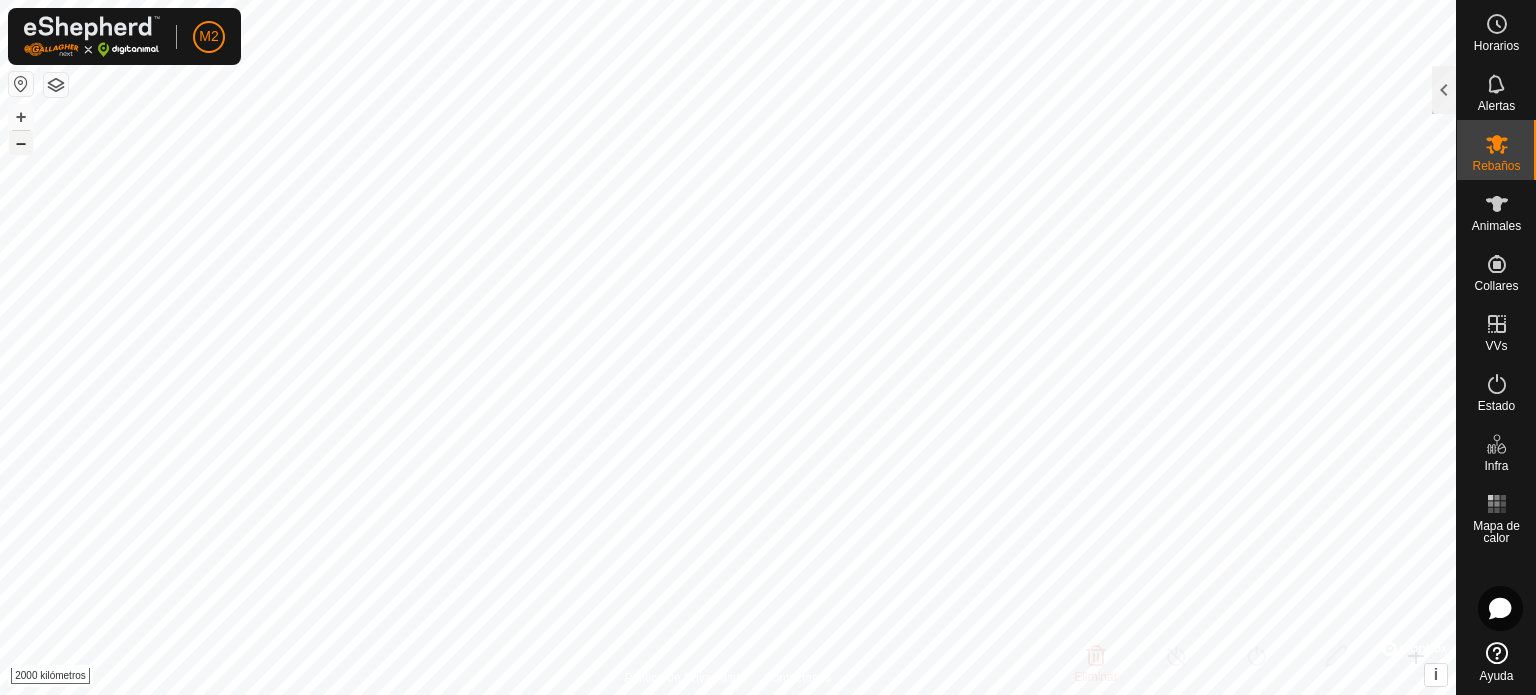 click on "–" at bounding box center (21, 142) 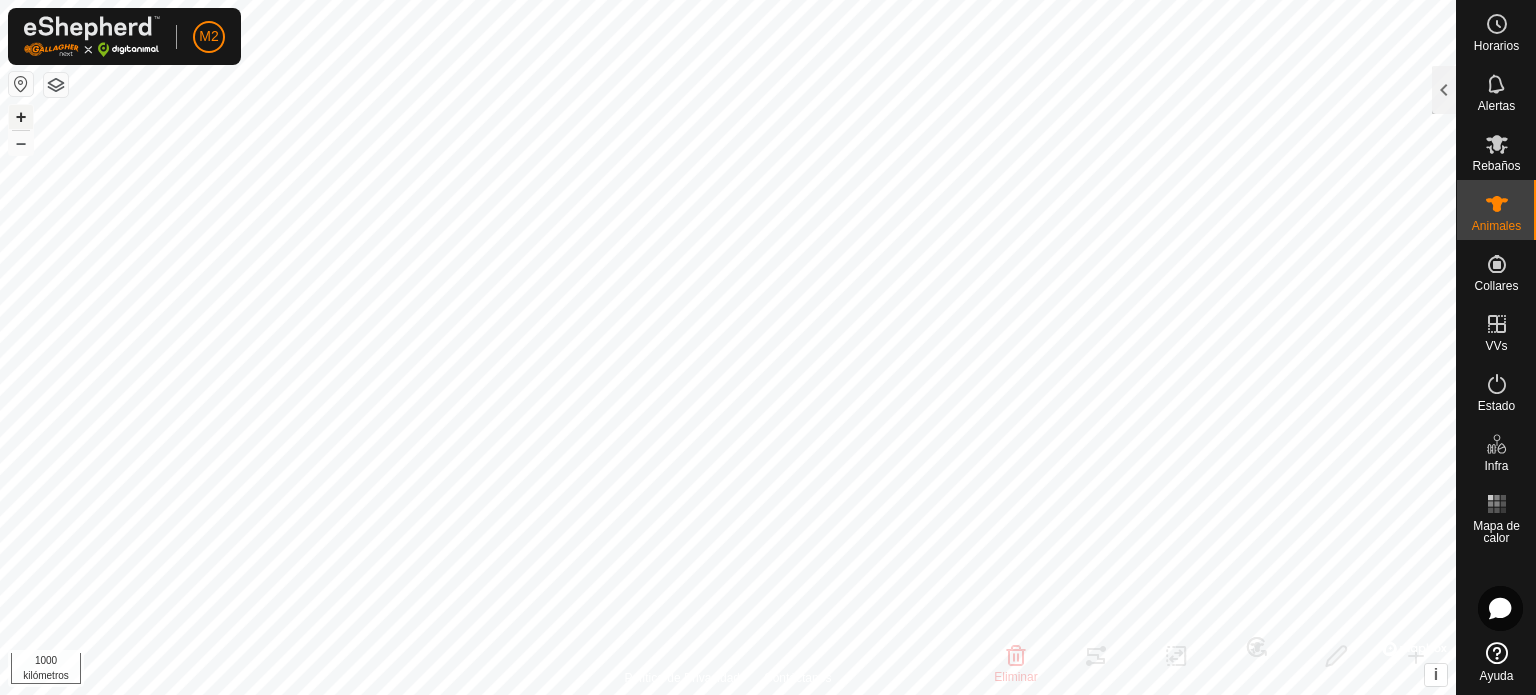 click on "+" at bounding box center [21, 117] 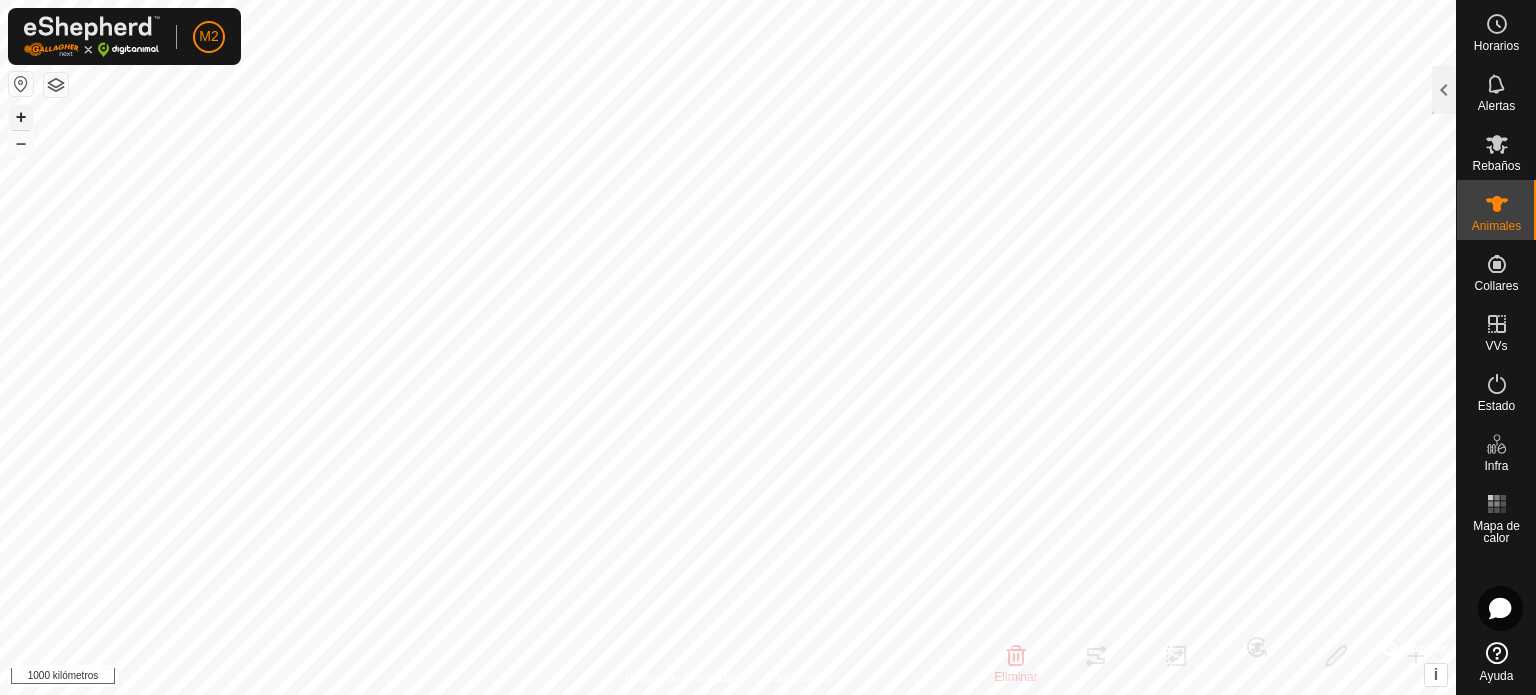 click on "+" at bounding box center (21, 117) 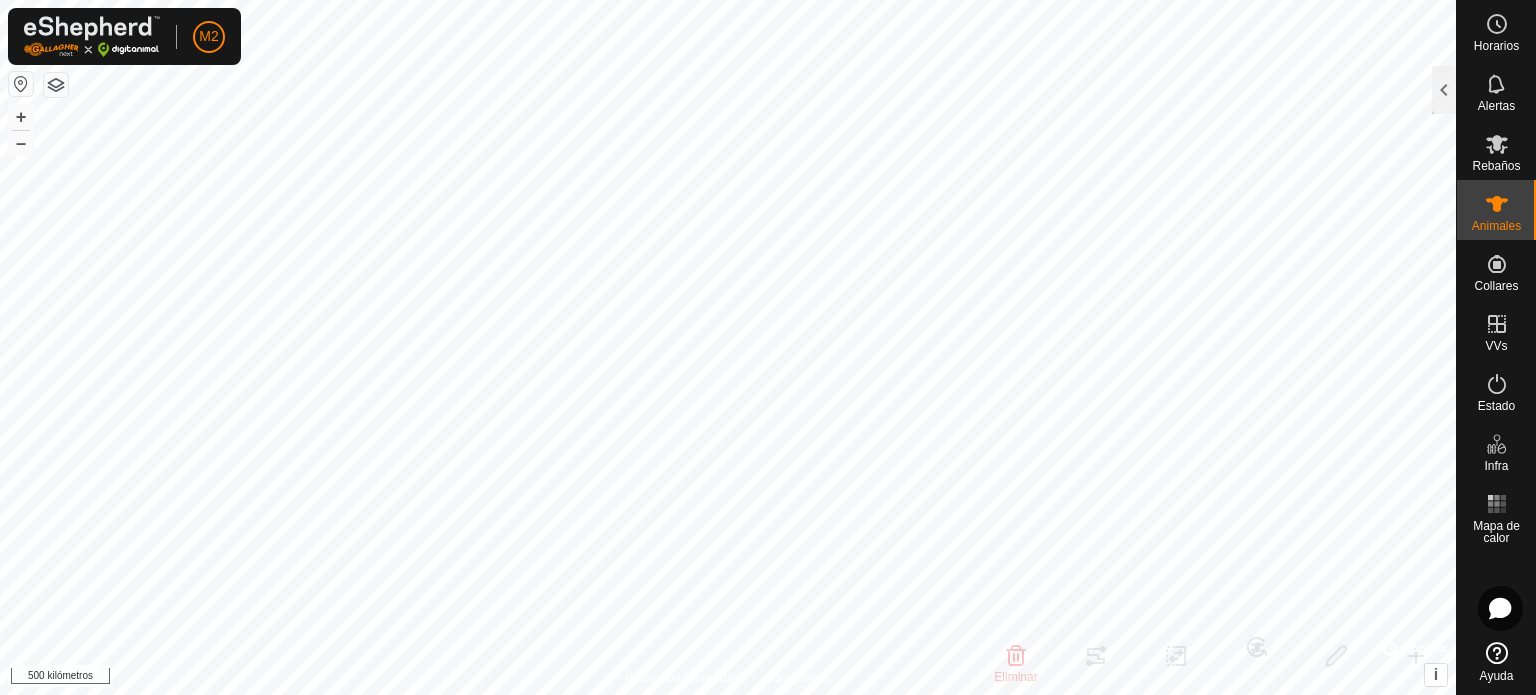 click on "M2 Horarios Alertas Rebaños Animales Collares VVs Estado Infra Mapa de calor Ayuda Animales 5 1 seleccionado de 5 Animal Rebaño VV Última actualización [PERSON_NAME] [DATE] 184252 hace 27 min Becerro Manu [DATE] 184252 hace 27 min Limosina Manu [DATE] 184252 hace 26 min Novilla Manu [DATE] 184252  [DATE] 184252 hace 57 min [PERSON_NAME] [DATE] 184252 hace 26 min Eliminar Rutas Cambiar VV Cambiar Rebaño Editar Crear Política de Privacidad Contáctanos
Becerro
3463674507
Manu
[DATE] 184252 + – ⇧ i ©  Mapbox , ©  OpenStreetMap ,  Improve this map 500 kilómetros
Texto original Valora esta traducción Tu opinión servirá para ayudar a mejorar el Traductor de Google" at bounding box center (768, 347) 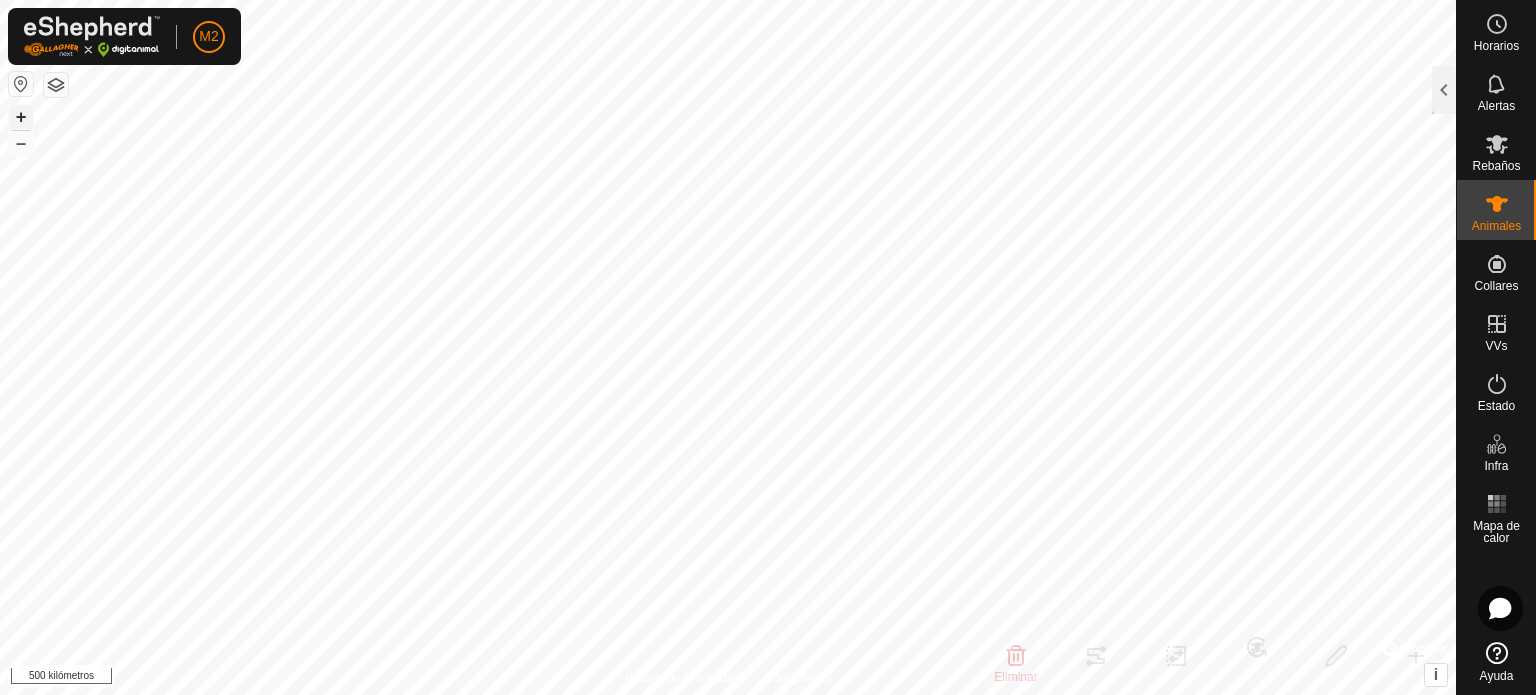 click on "+" at bounding box center (21, 116) 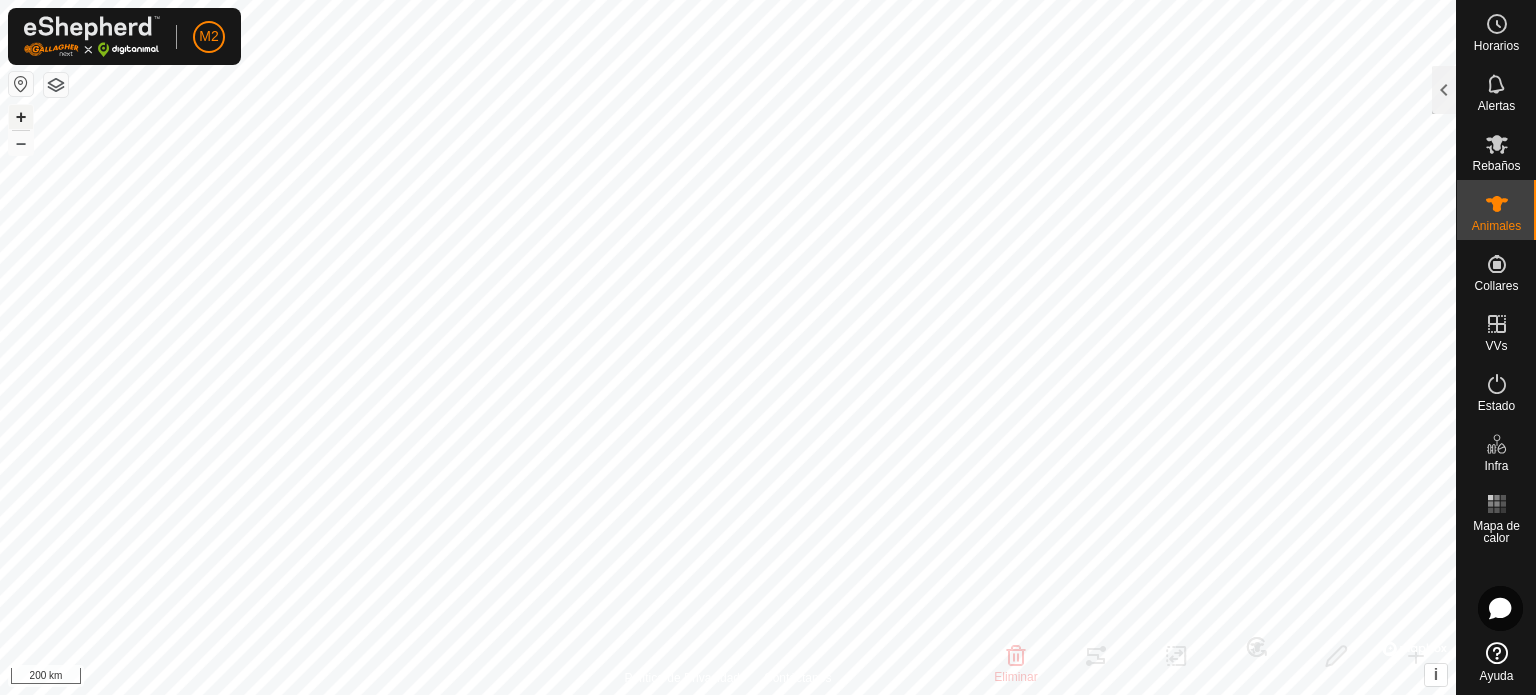 click on "+" at bounding box center [21, 116] 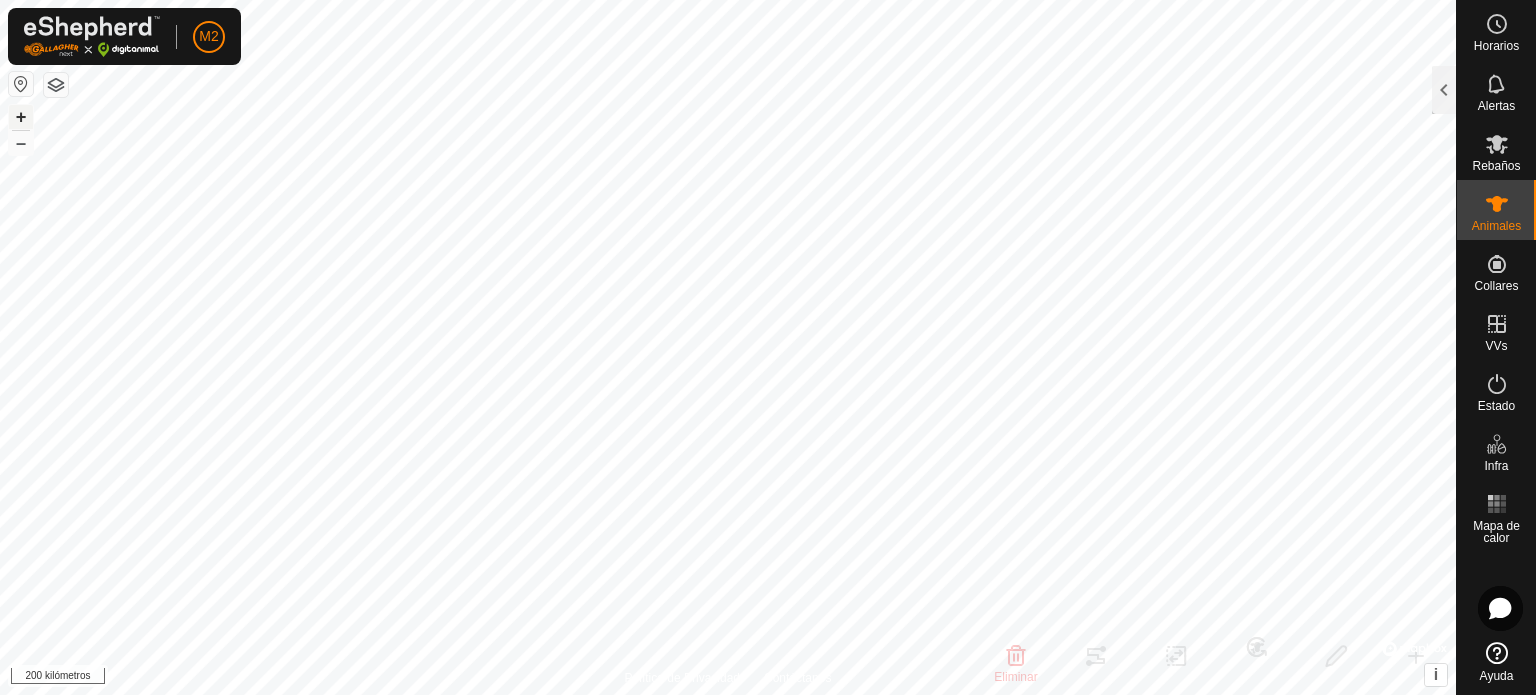 click on "+" at bounding box center [21, 116] 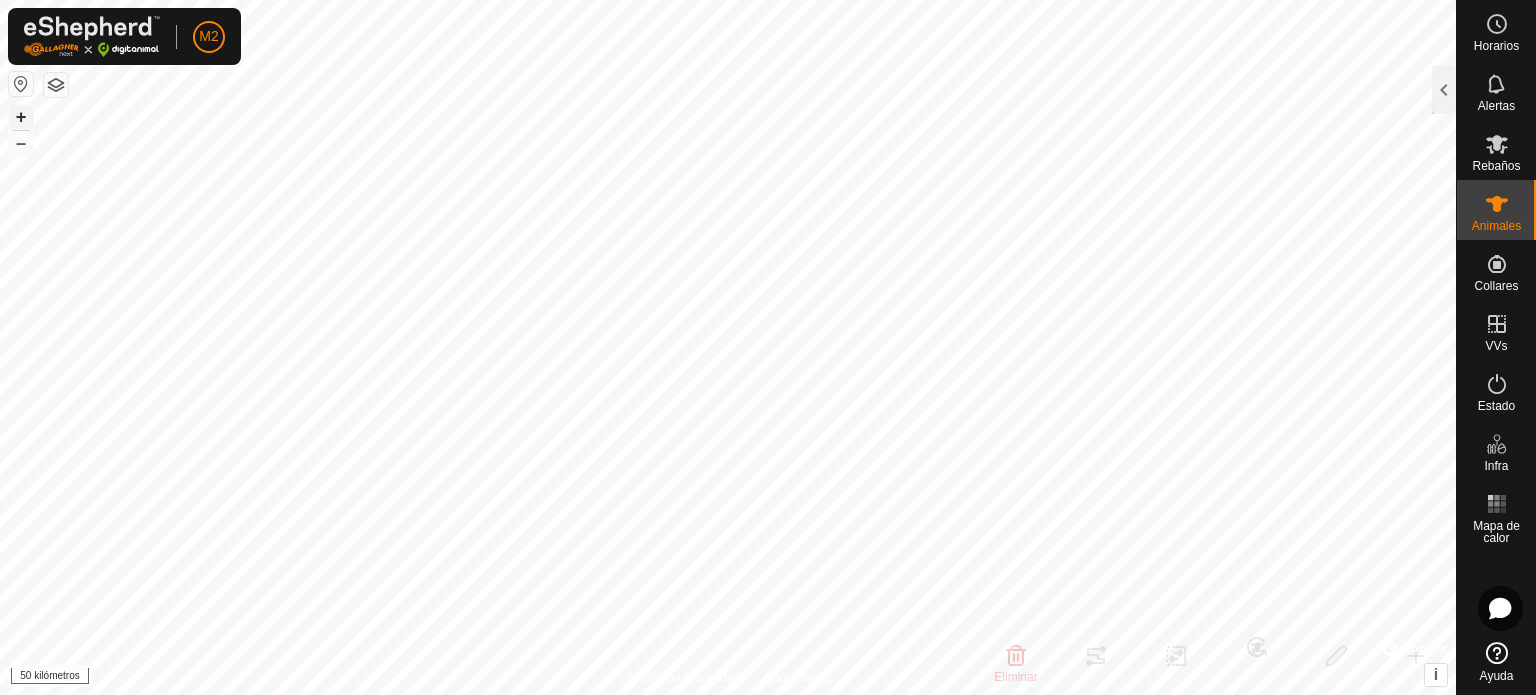 click on "+" at bounding box center [21, 116] 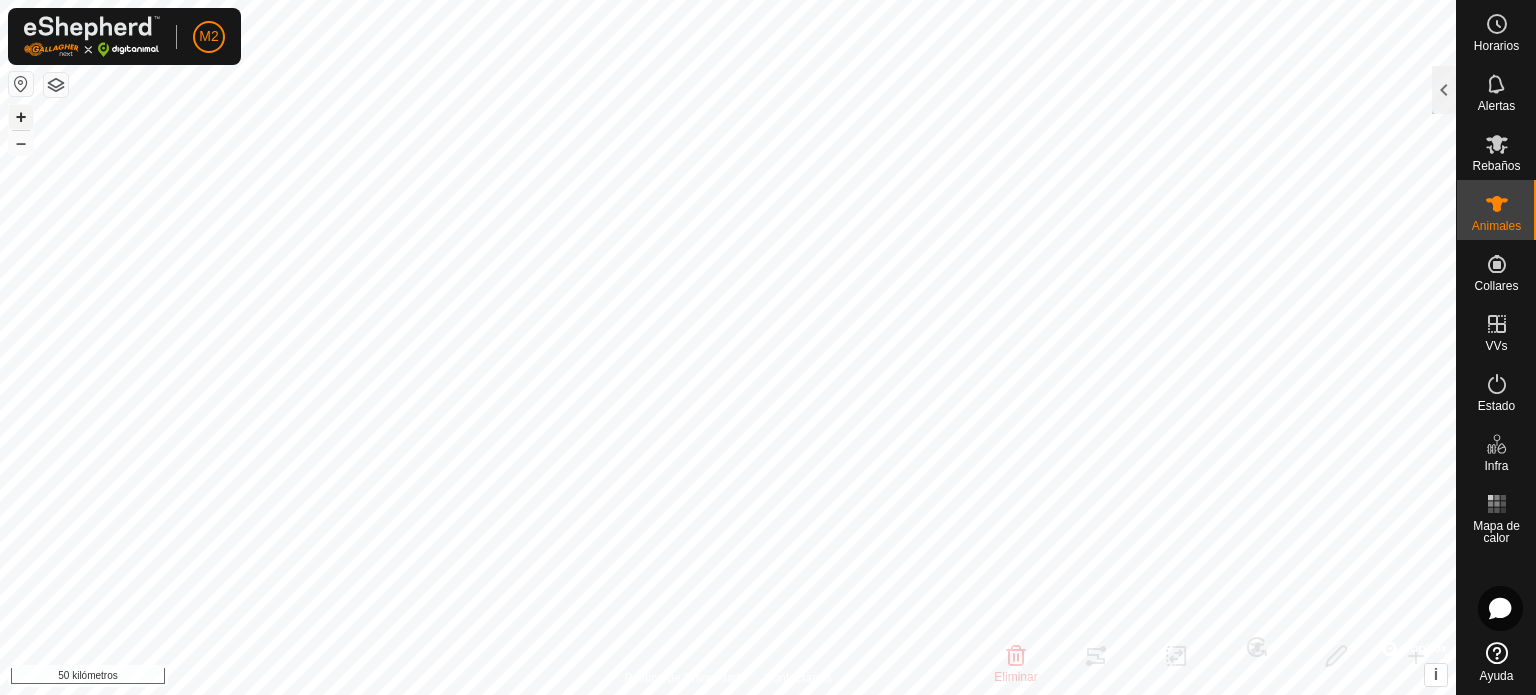 click on "+" at bounding box center [21, 116] 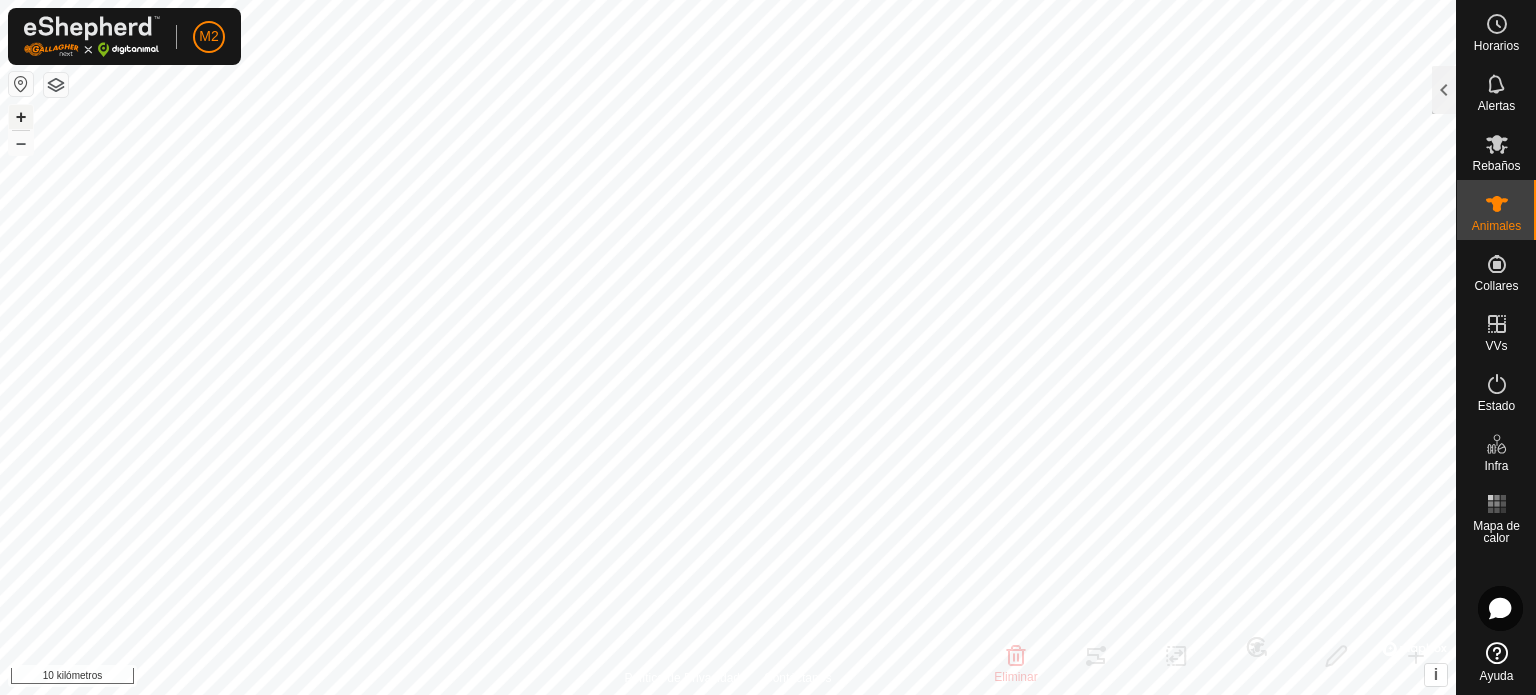 click on "+" at bounding box center [21, 116] 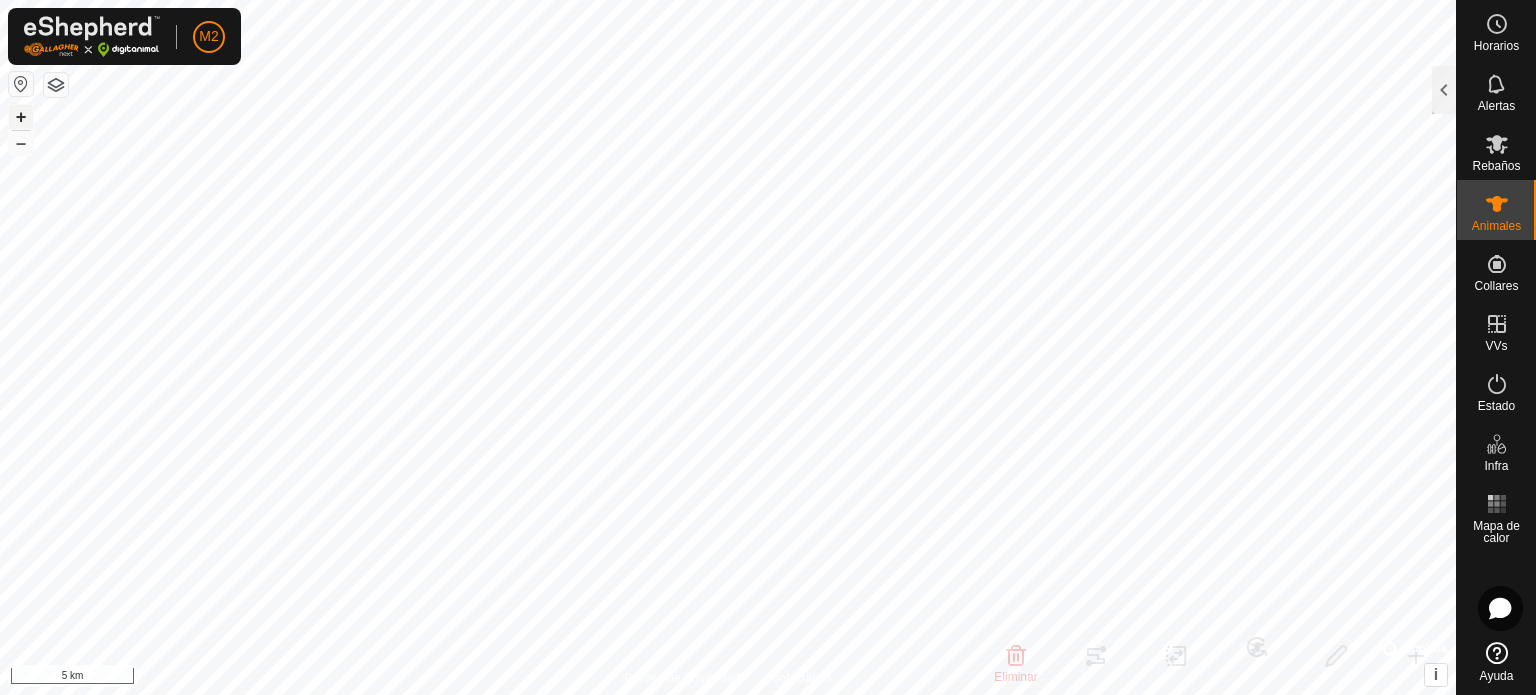click on "+" at bounding box center (21, 116) 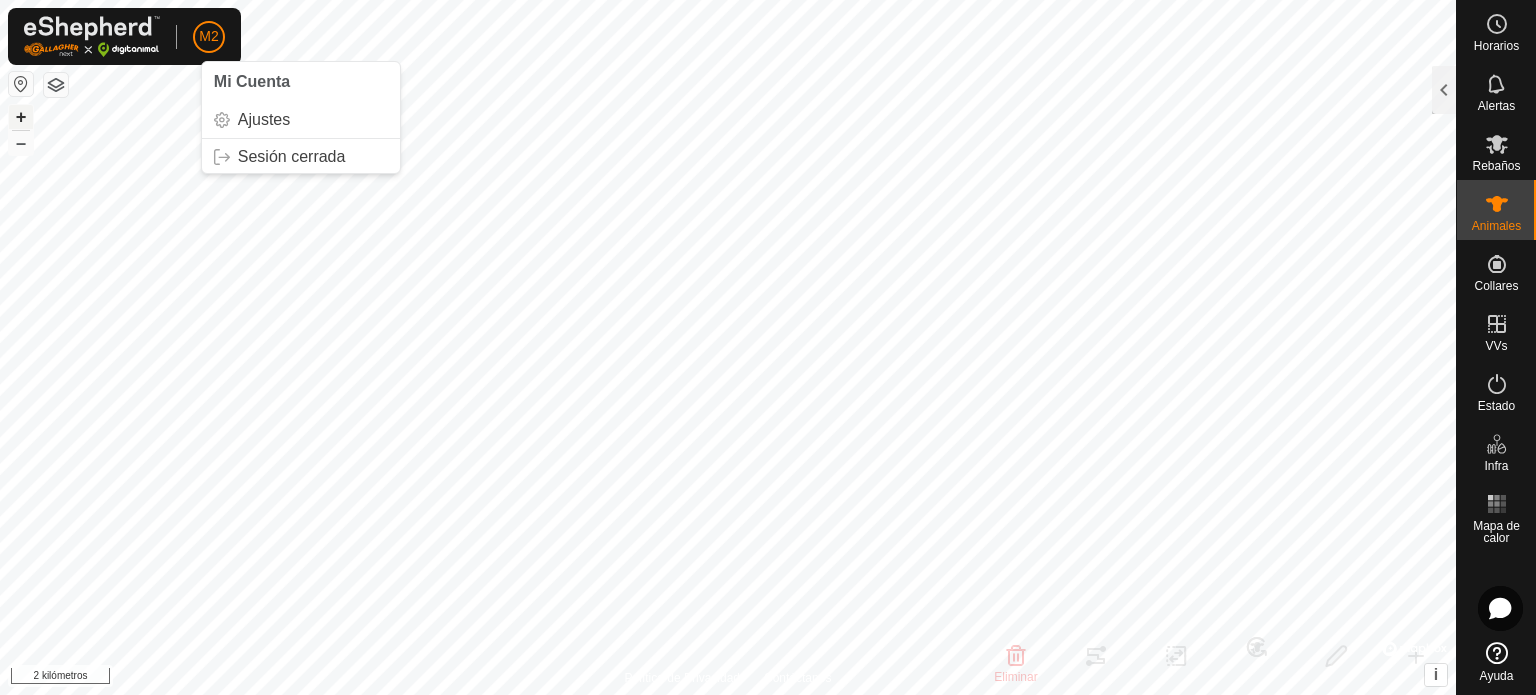 click on "+" at bounding box center [21, 117] 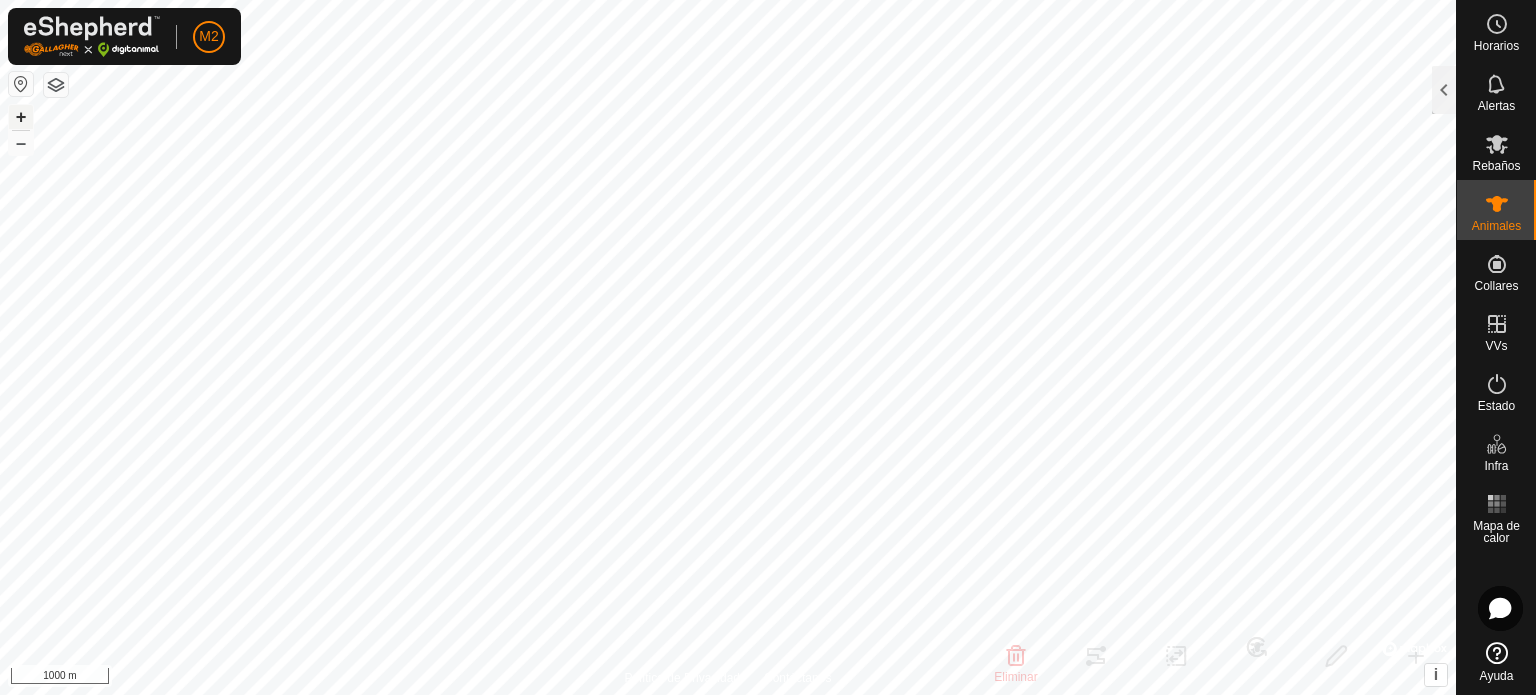 click on "+" at bounding box center [21, 117] 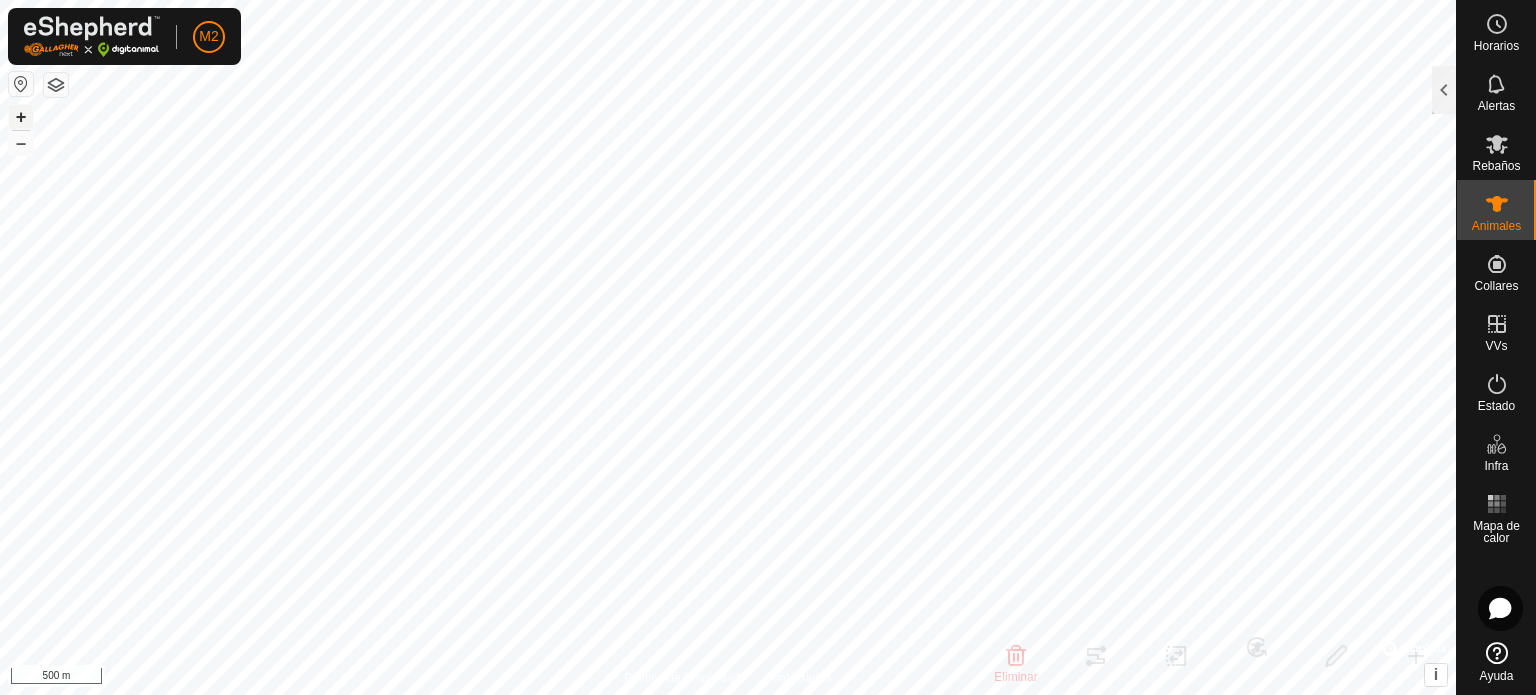 click on "+" at bounding box center (21, 117) 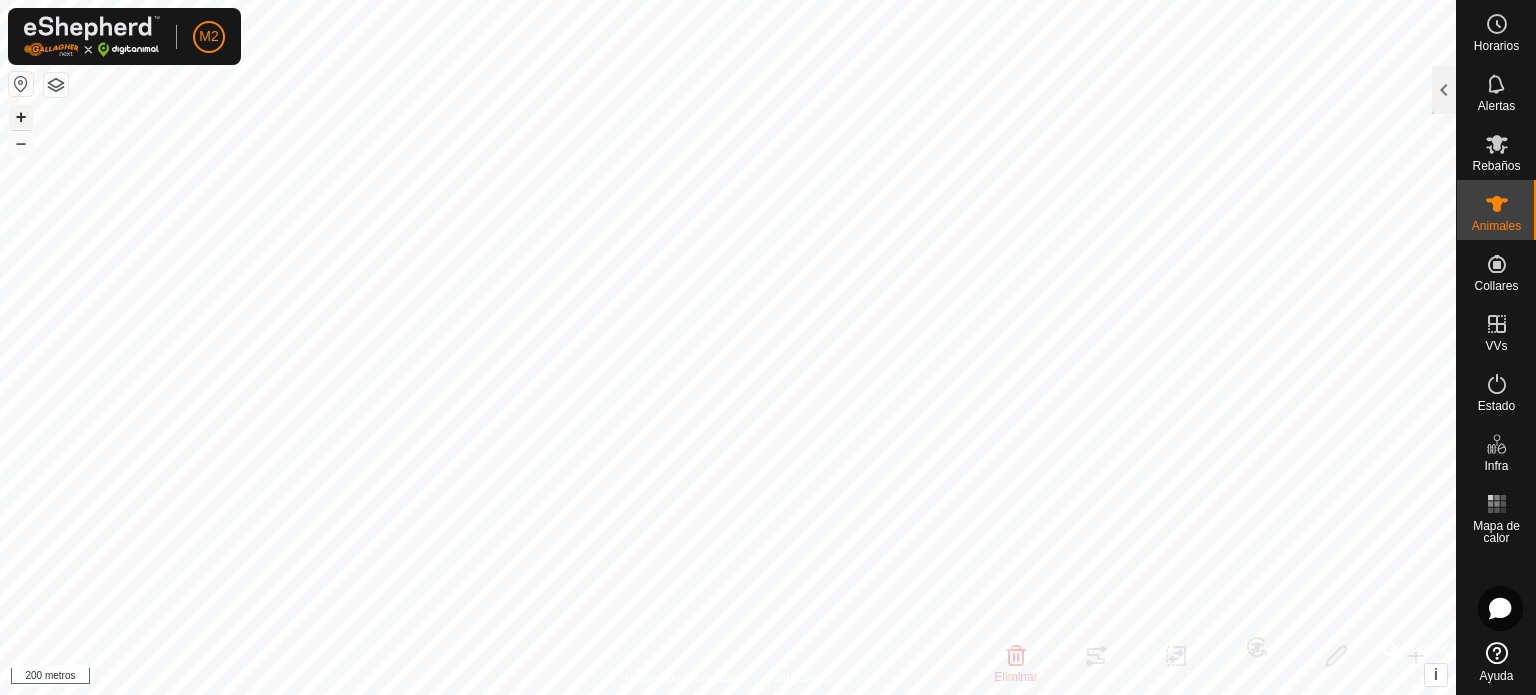 click on "+" at bounding box center [21, 117] 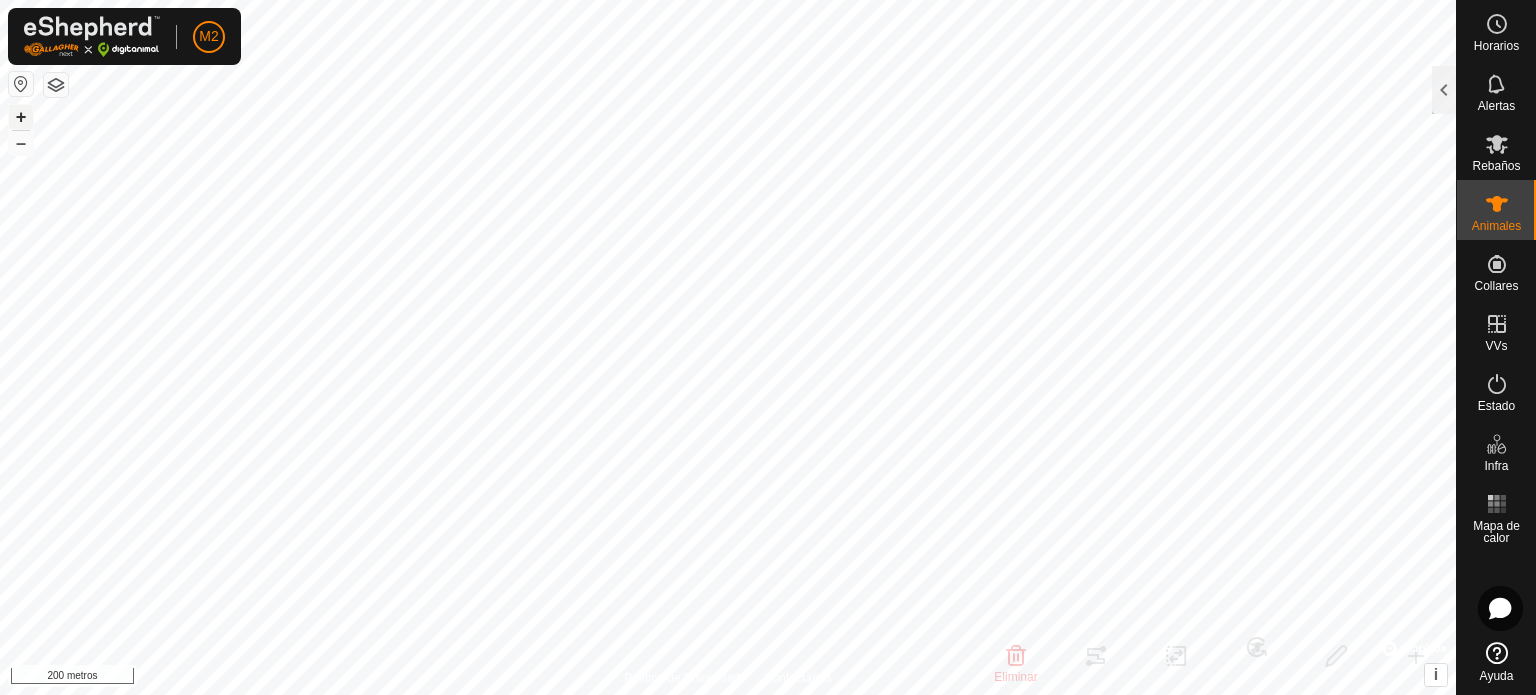 click on "+" at bounding box center (21, 117) 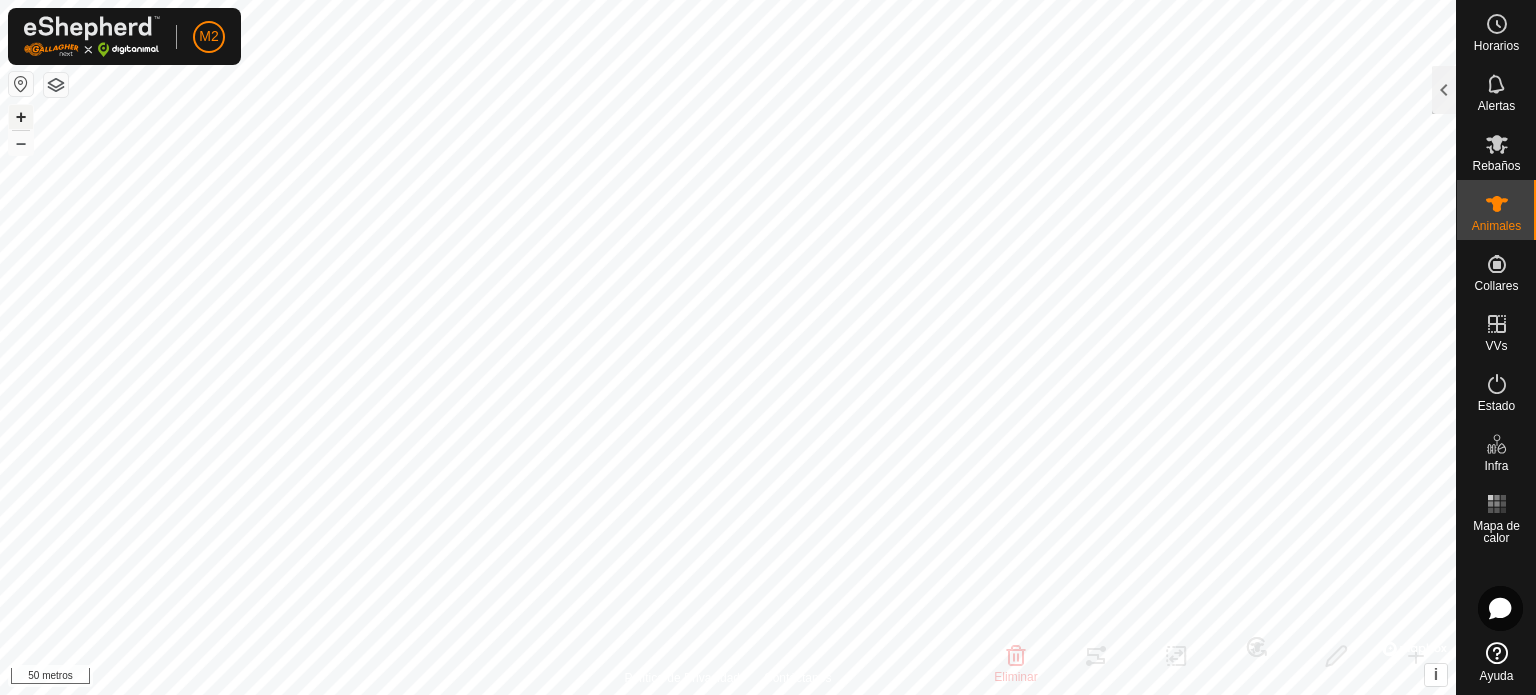 click on "+" at bounding box center (21, 116) 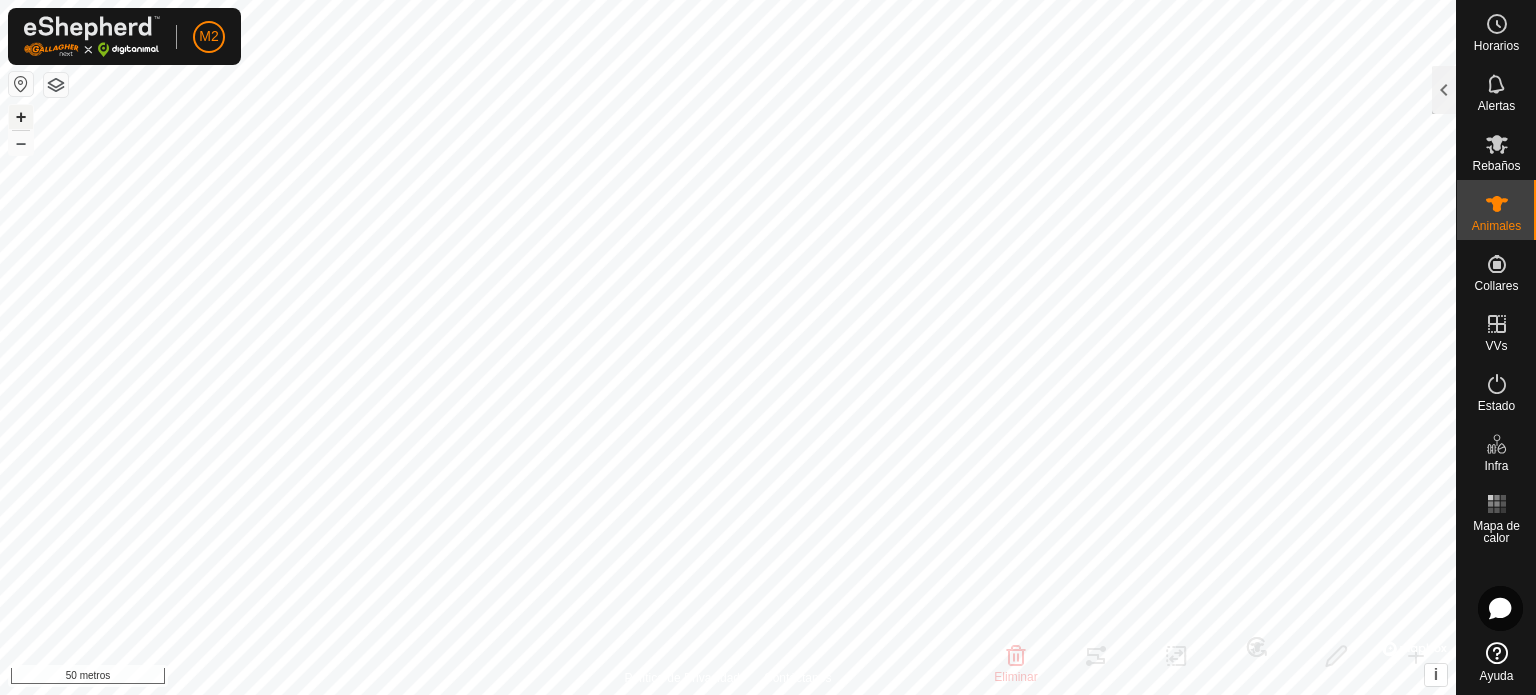 click on "+" at bounding box center (21, 116) 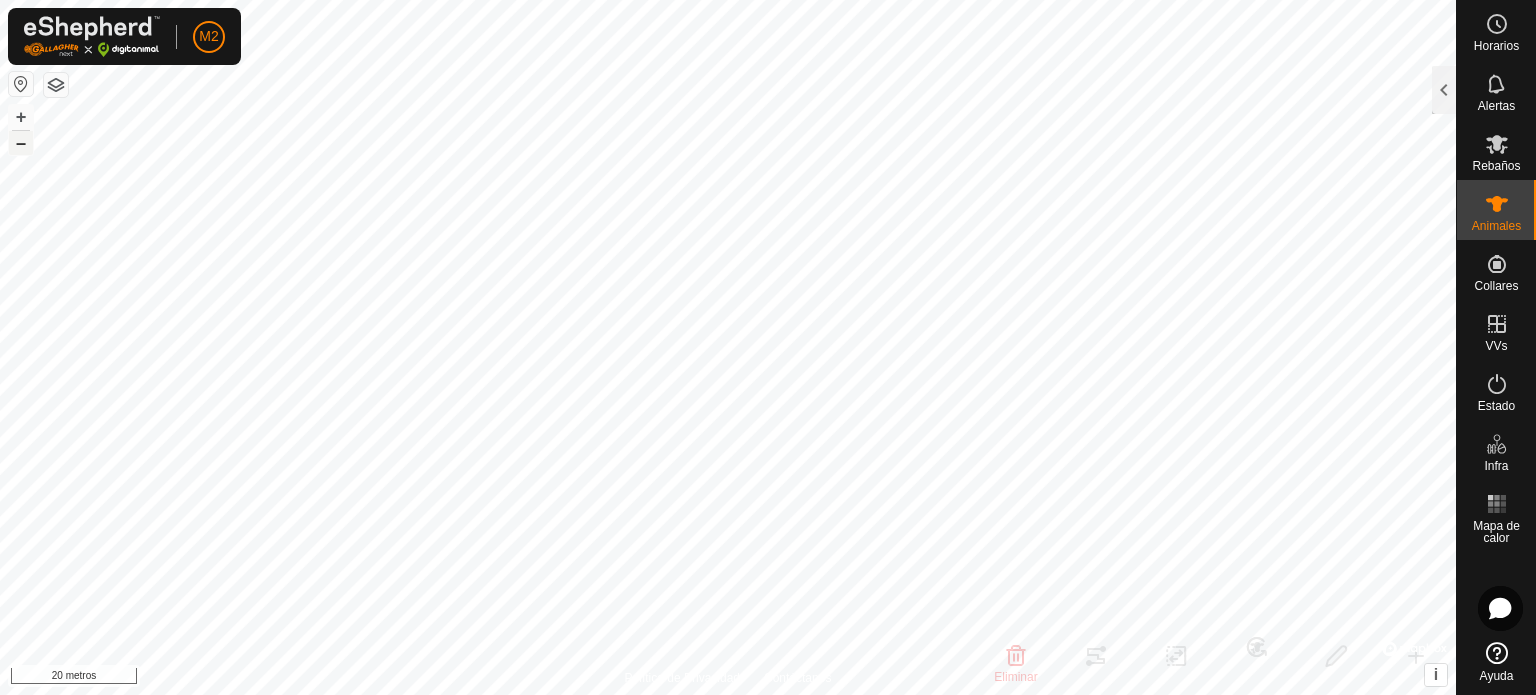 click on "–" at bounding box center [21, 142] 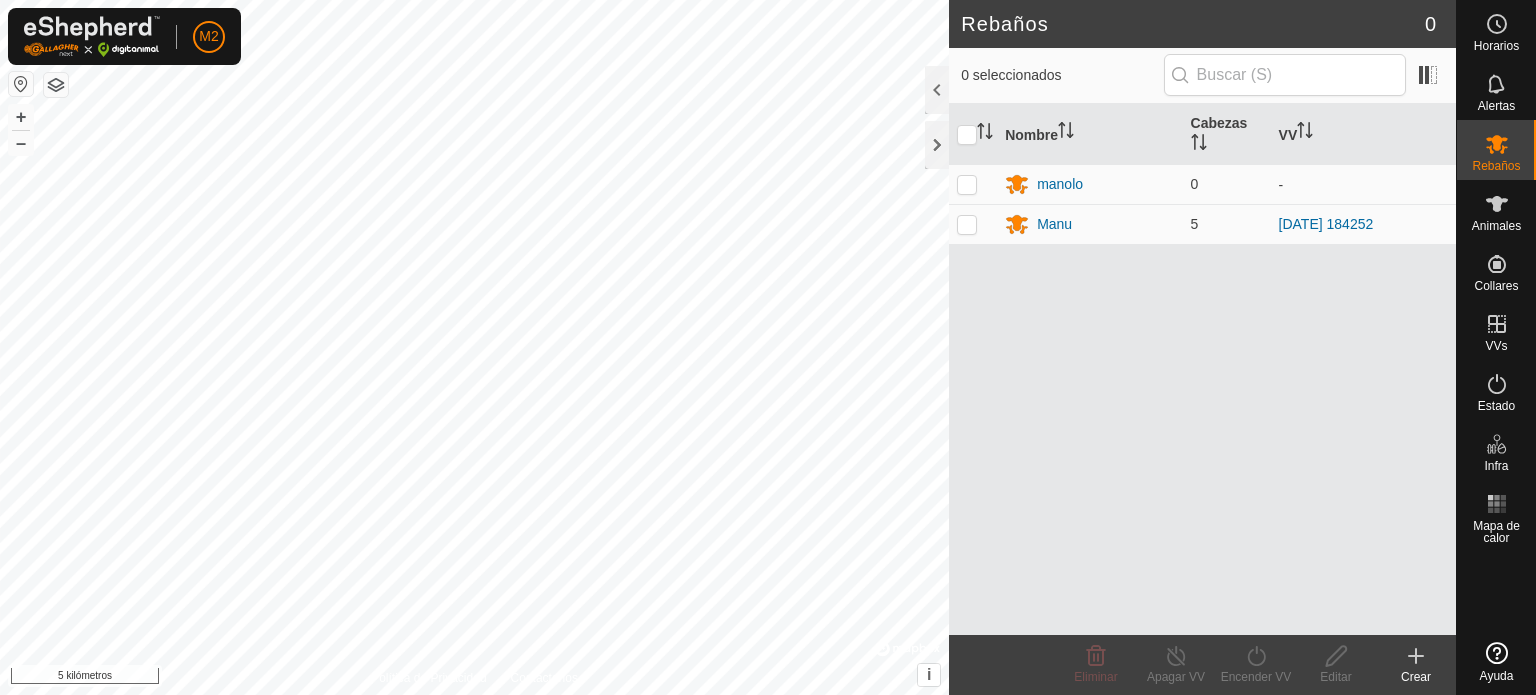 scroll, scrollTop: 0, scrollLeft: 0, axis: both 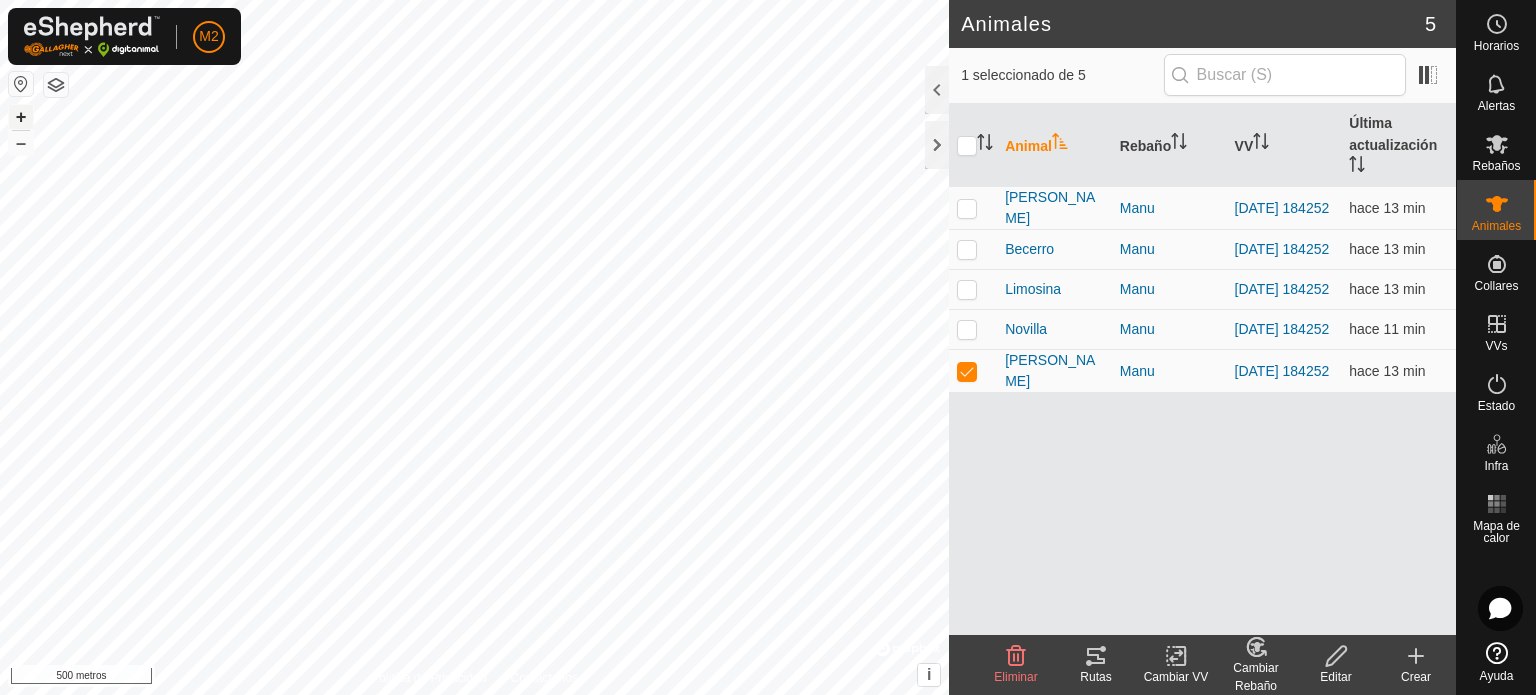 click on "+" at bounding box center [21, 116] 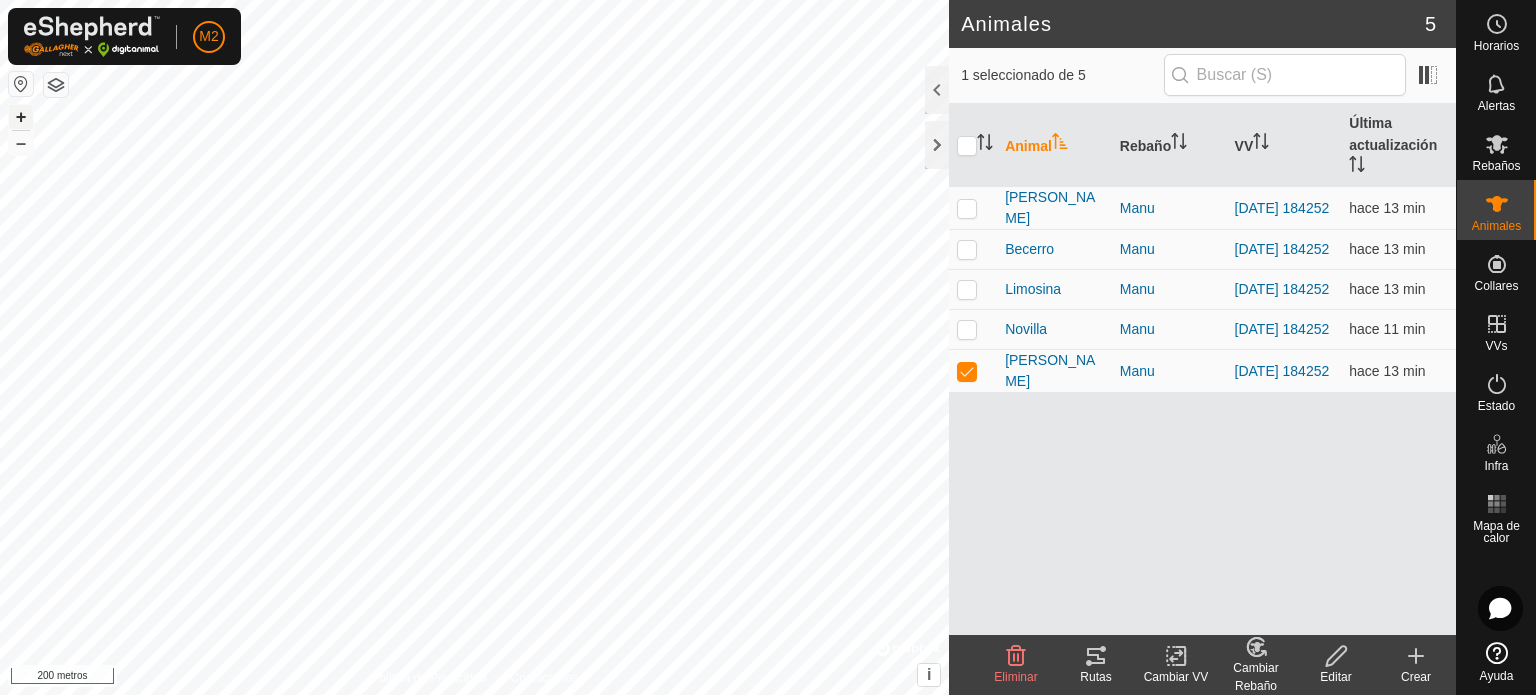 click on "+" at bounding box center (21, 116) 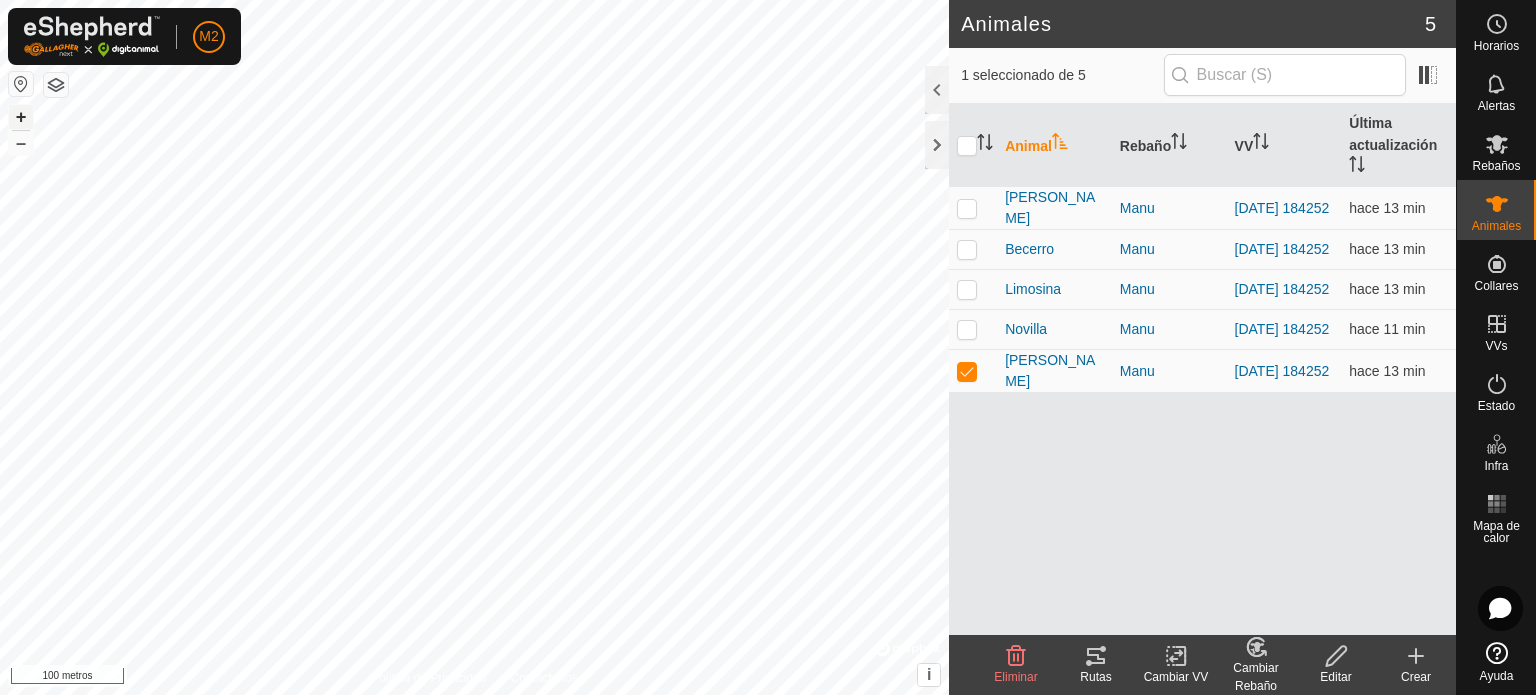 click on "+" at bounding box center [21, 117] 